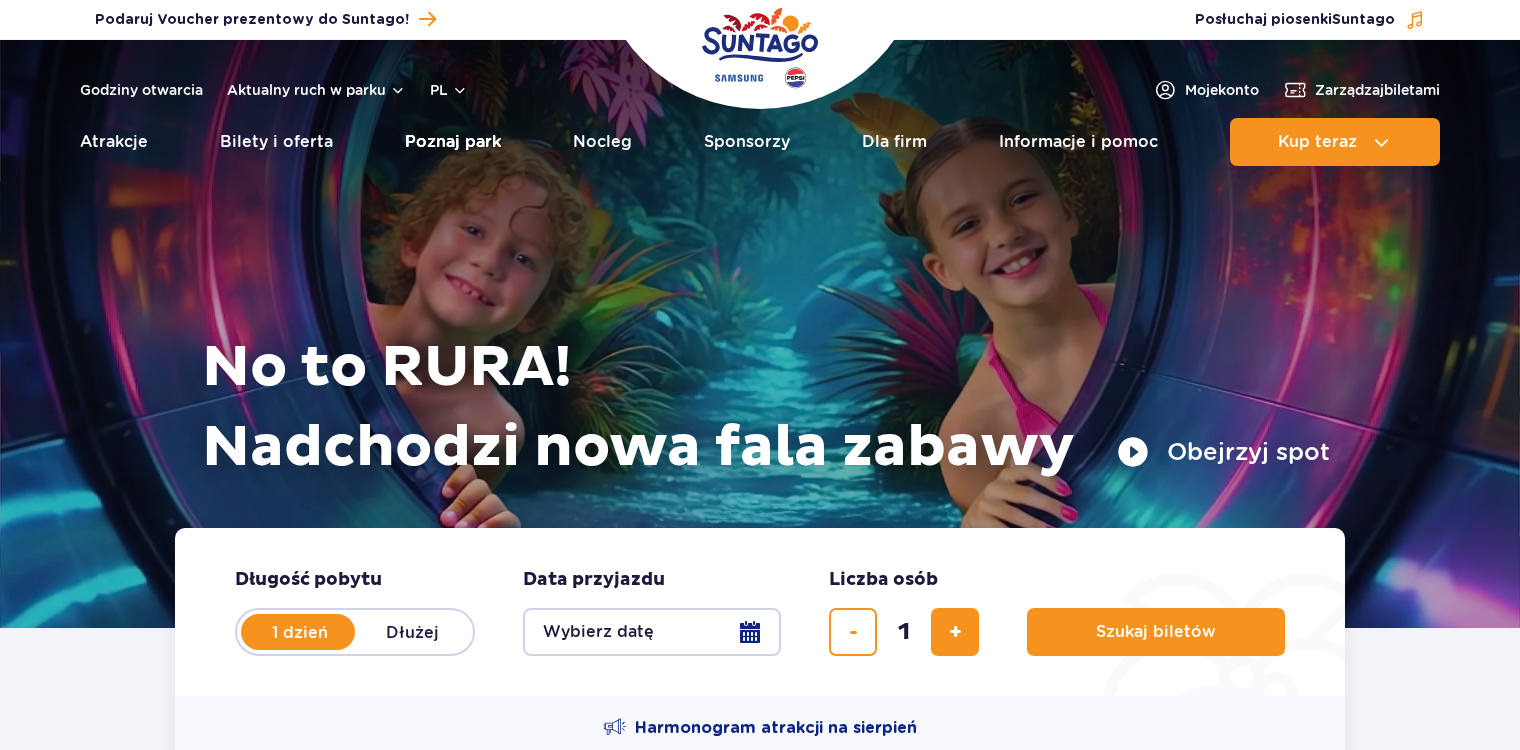 scroll, scrollTop: 0, scrollLeft: 0, axis: both 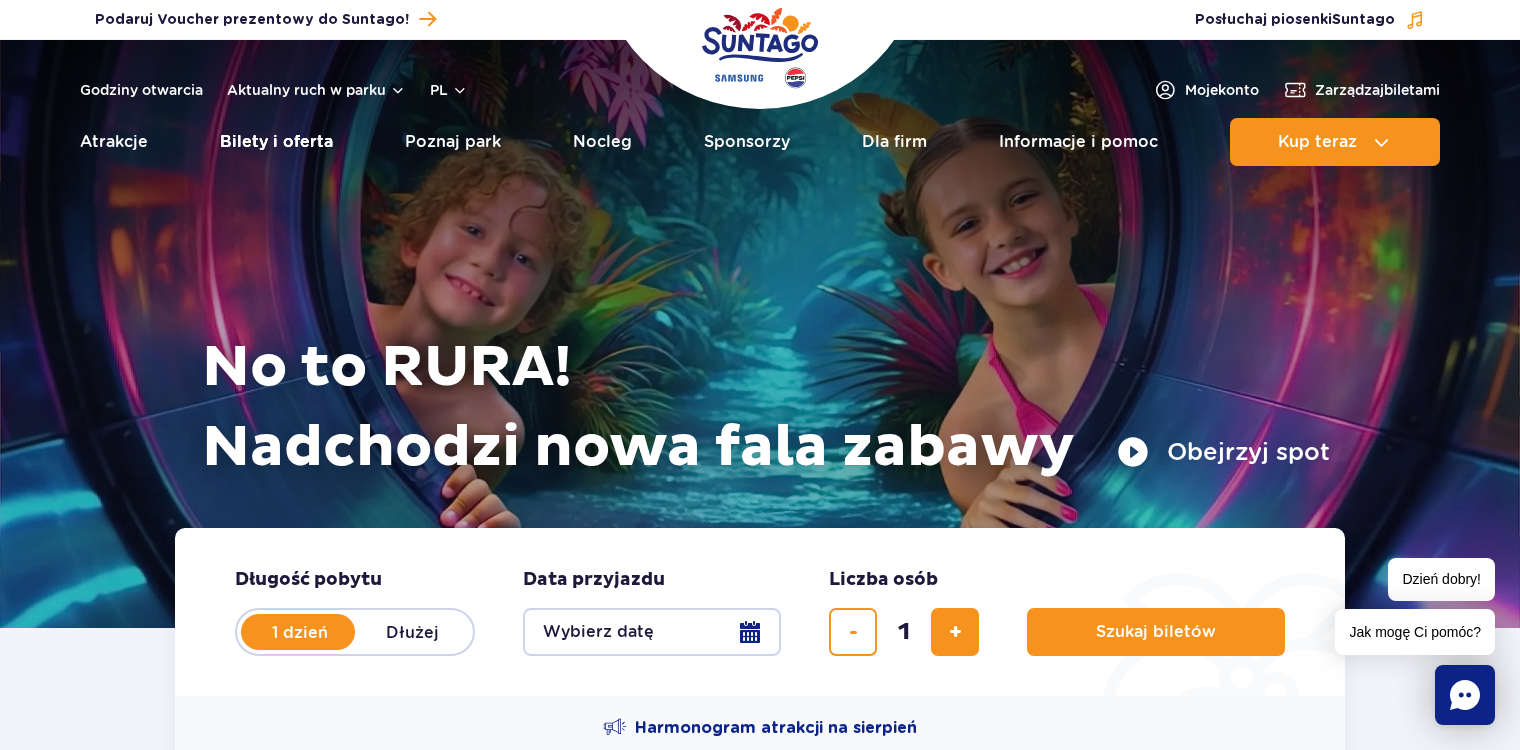 click on "Bilety i oferta" at bounding box center (276, 142) 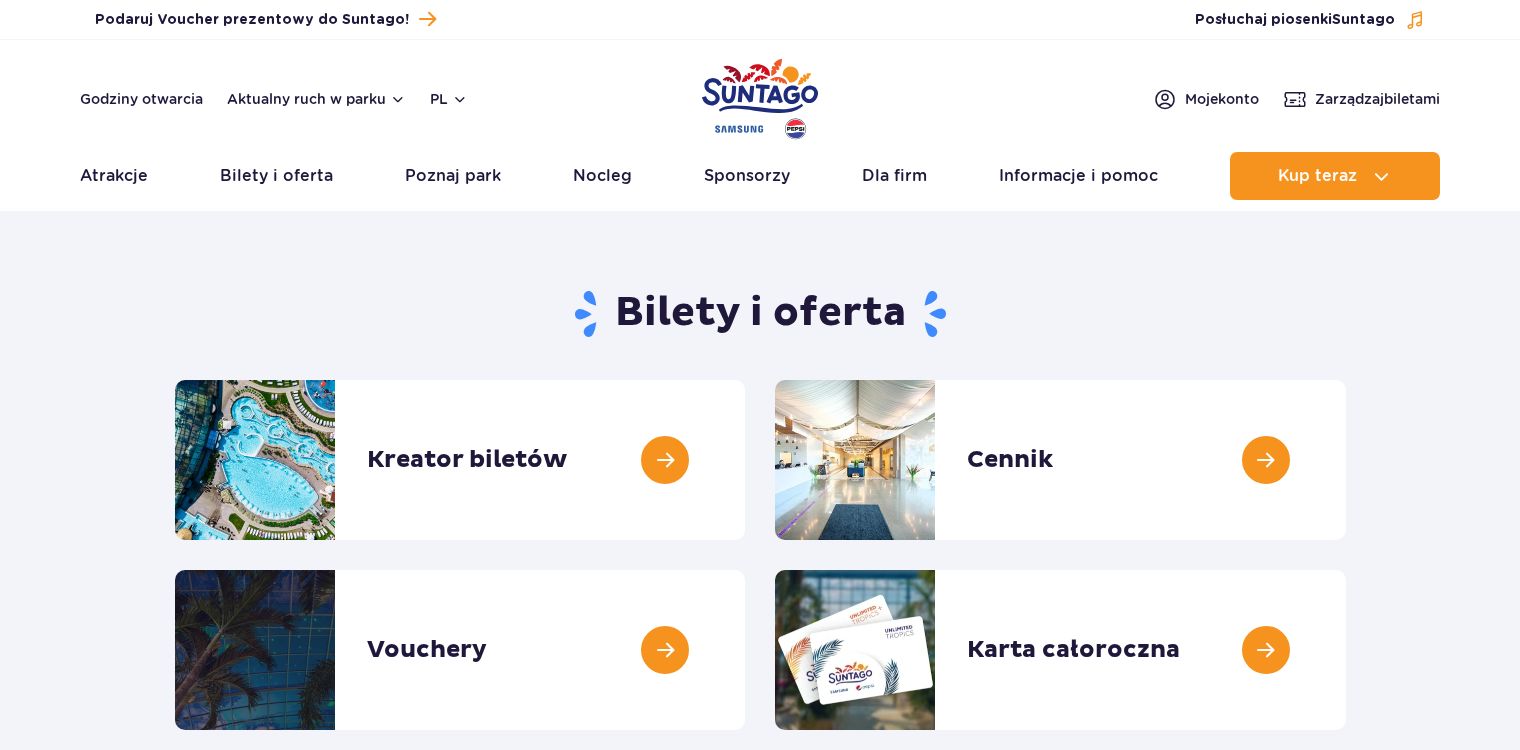 scroll, scrollTop: 0, scrollLeft: 0, axis: both 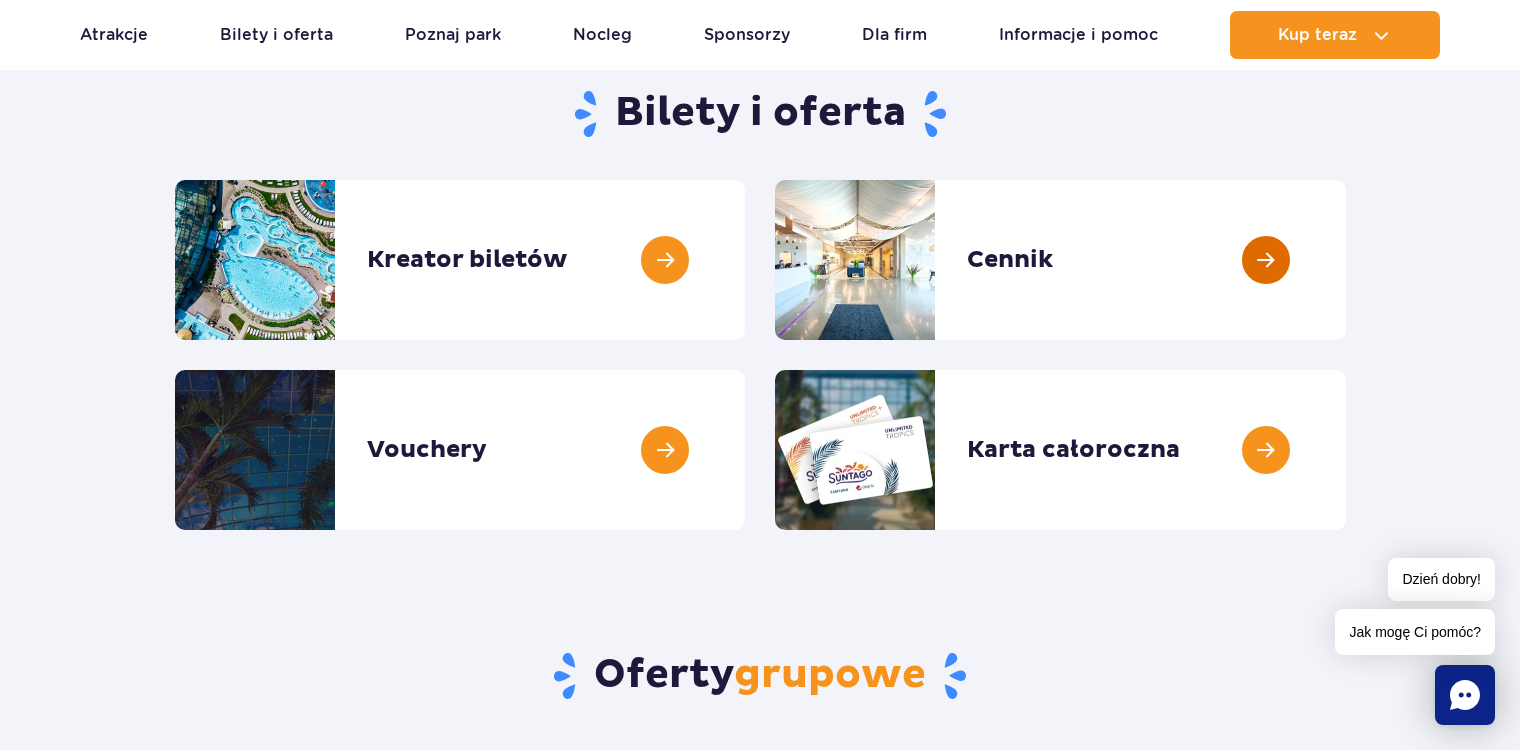 click at bounding box center (1346, 260) 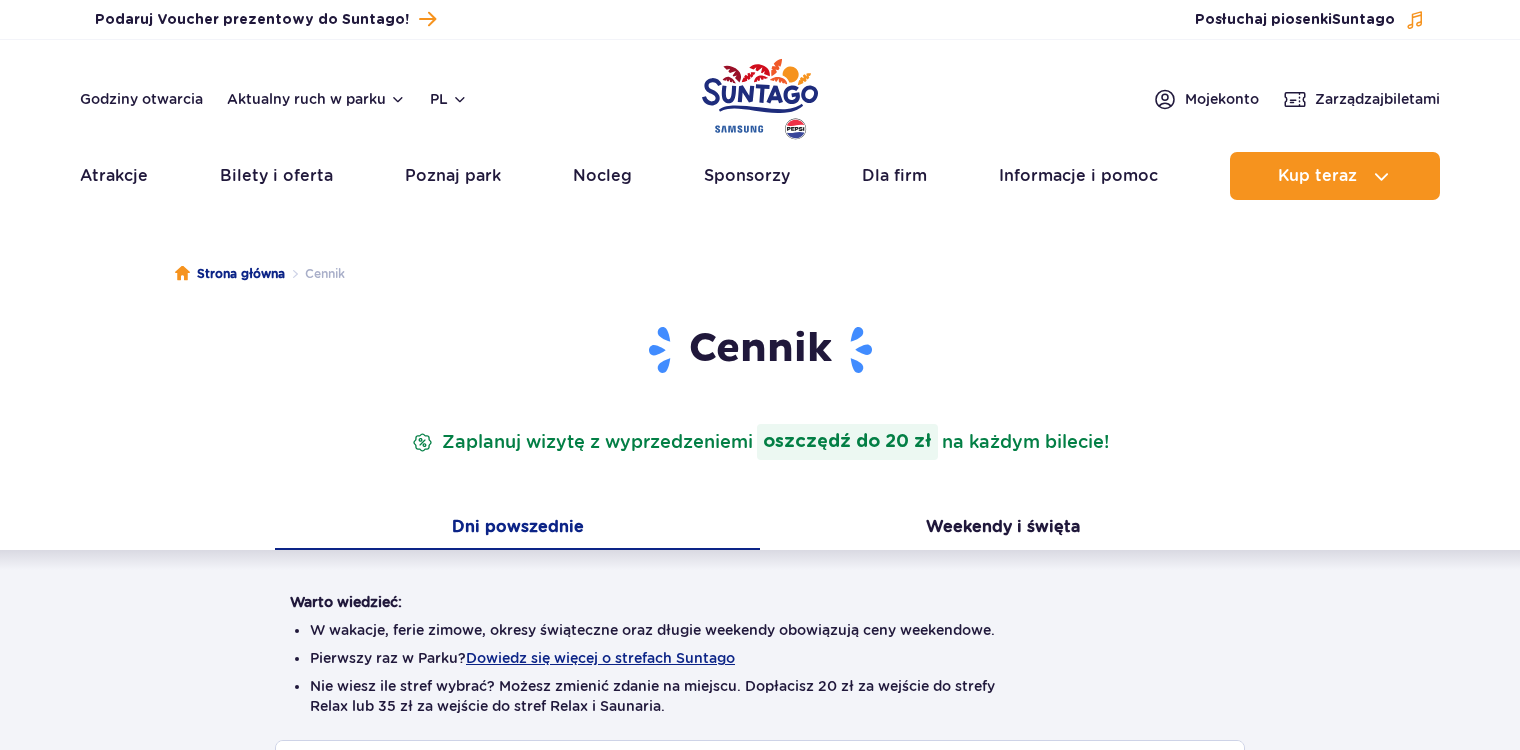 scroll, scrollTop: 0, scrollLeft: 0, axis: both 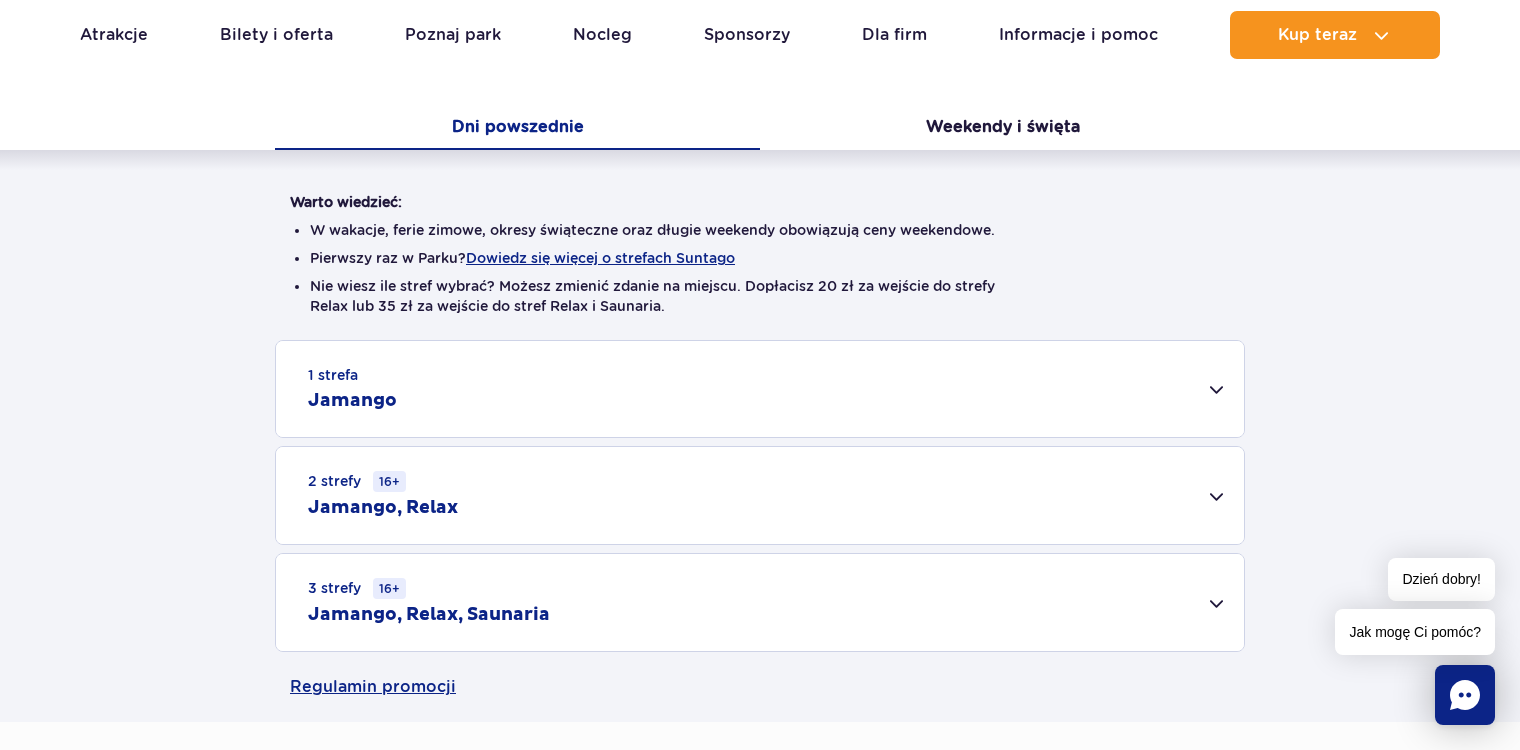 click on "1 strefa
Jamango" at bounding box center [760, 389] 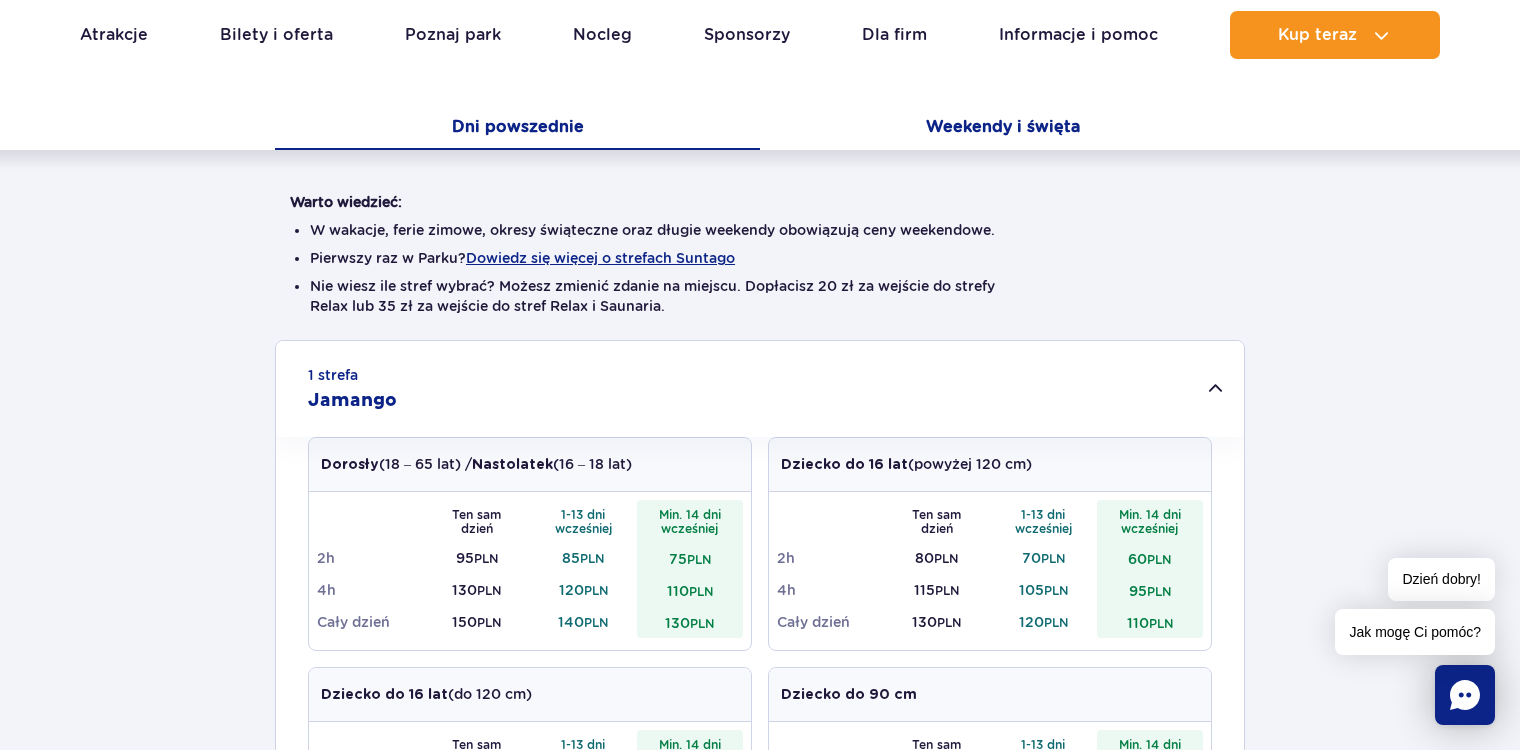 click on "Weekendy i święta" at bounding box center (1002, 129) 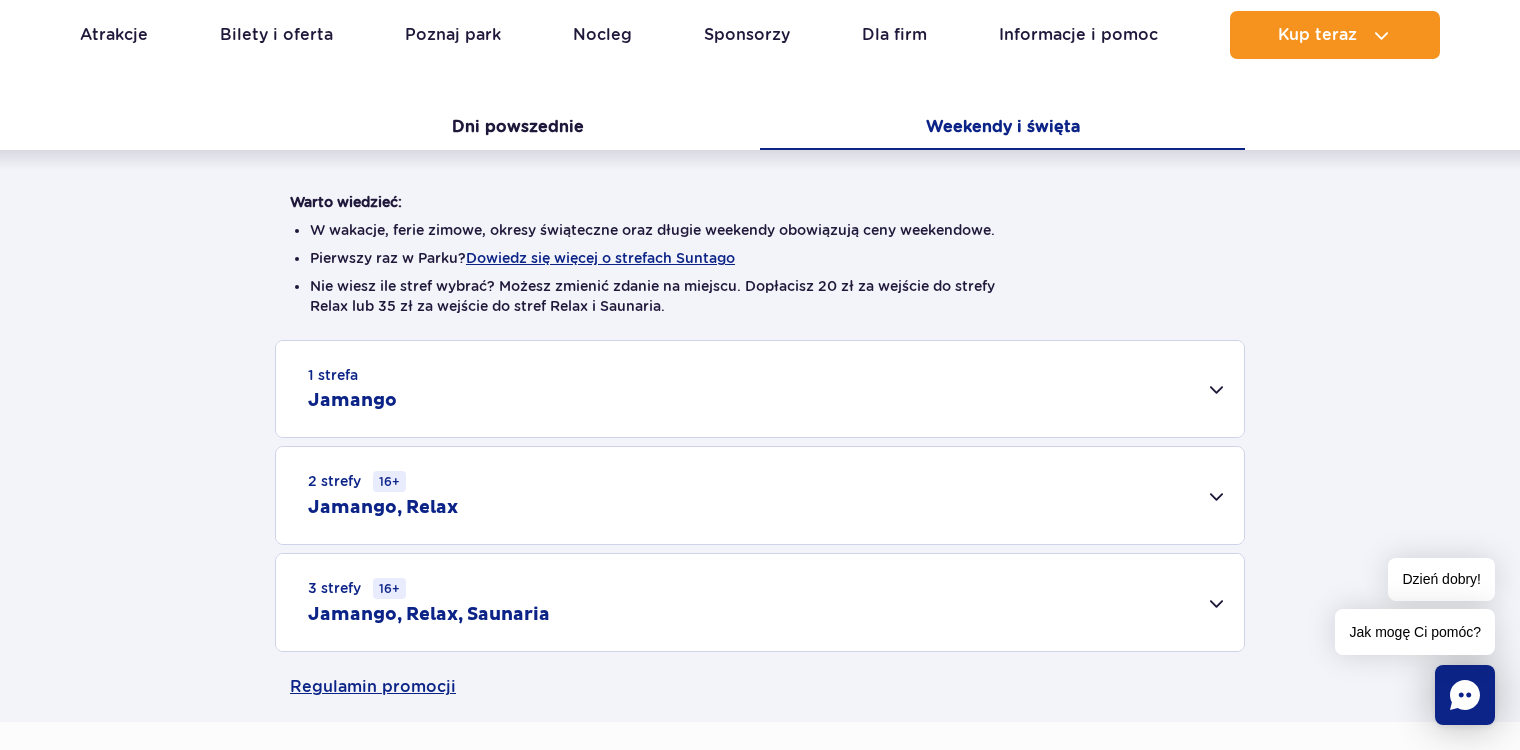 click on "1 strefa
Jamango" at bounding box center [760, 389] 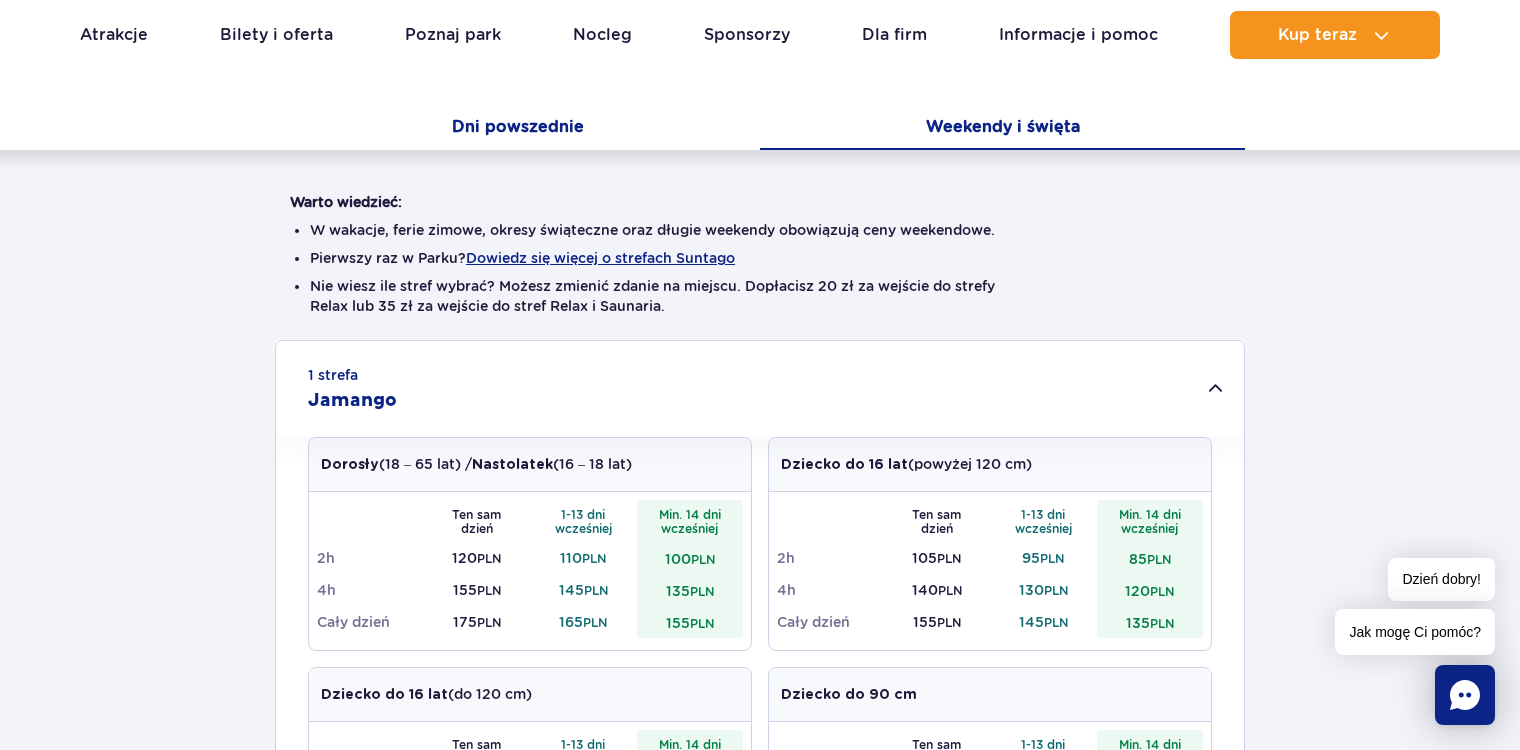click on "Dni powszednie" at bounding box center [517, 129] 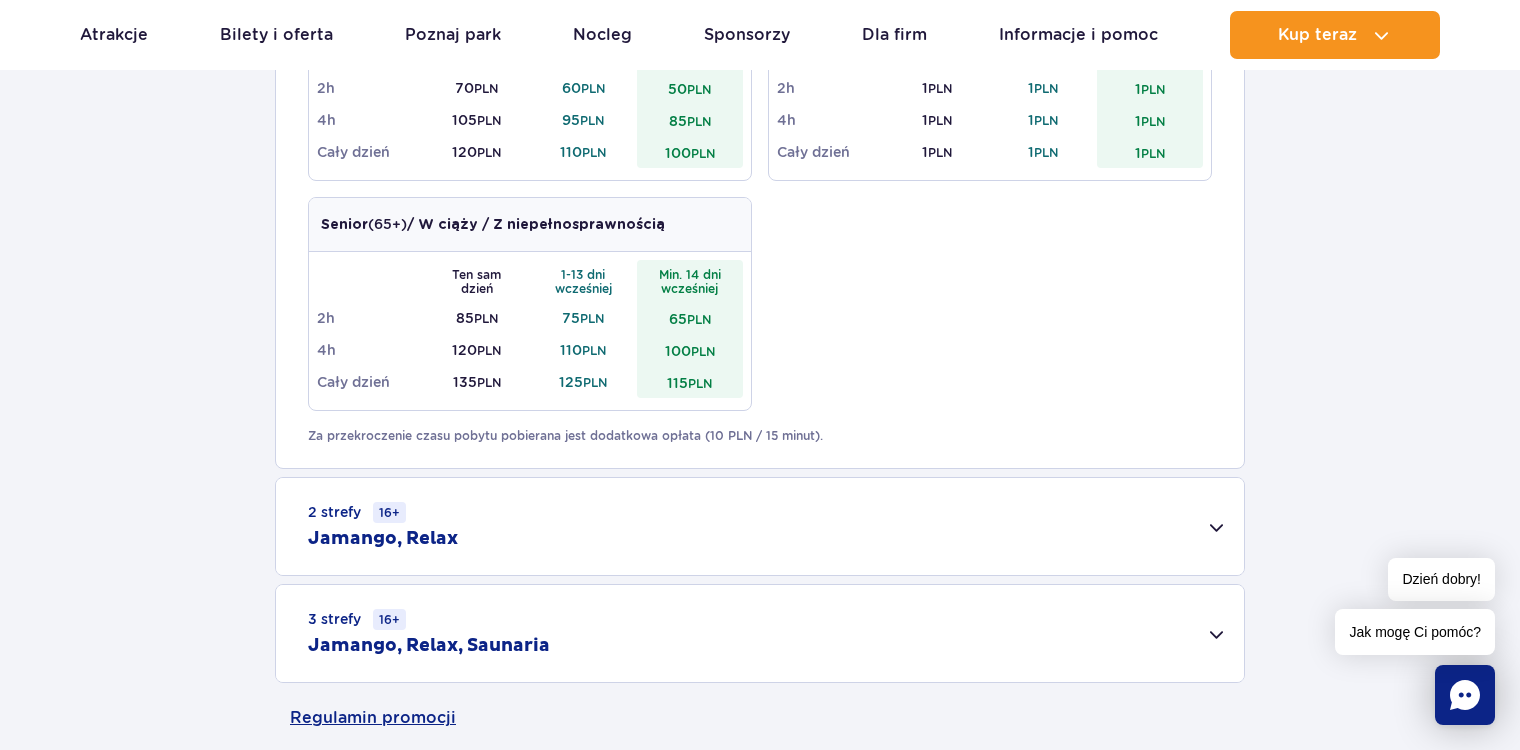 scroll, scrollTop: 1200, scrollLeft: 0, axis: vertical 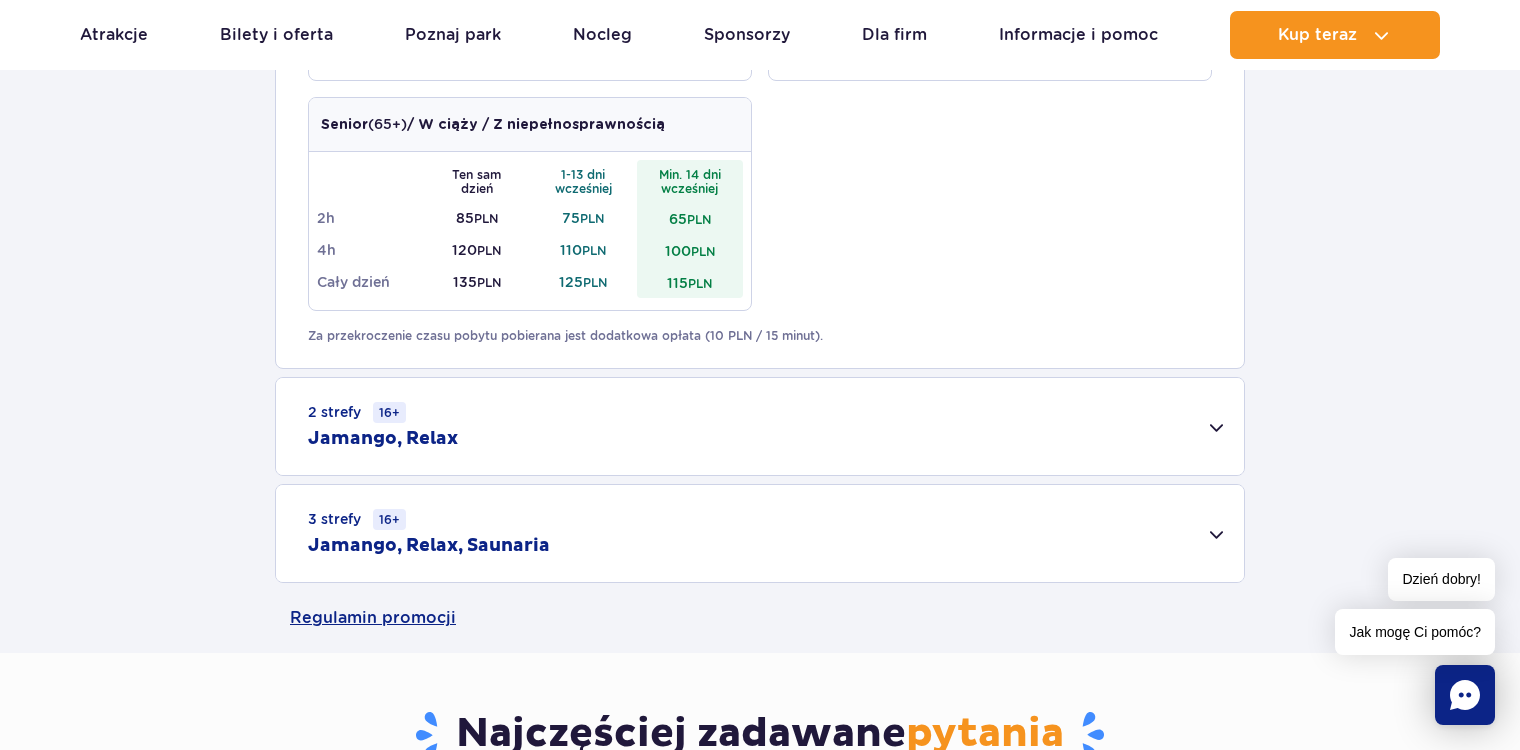 click on "2 strefy  16+
Jamango, Relax" at bounding box center [760, 426] 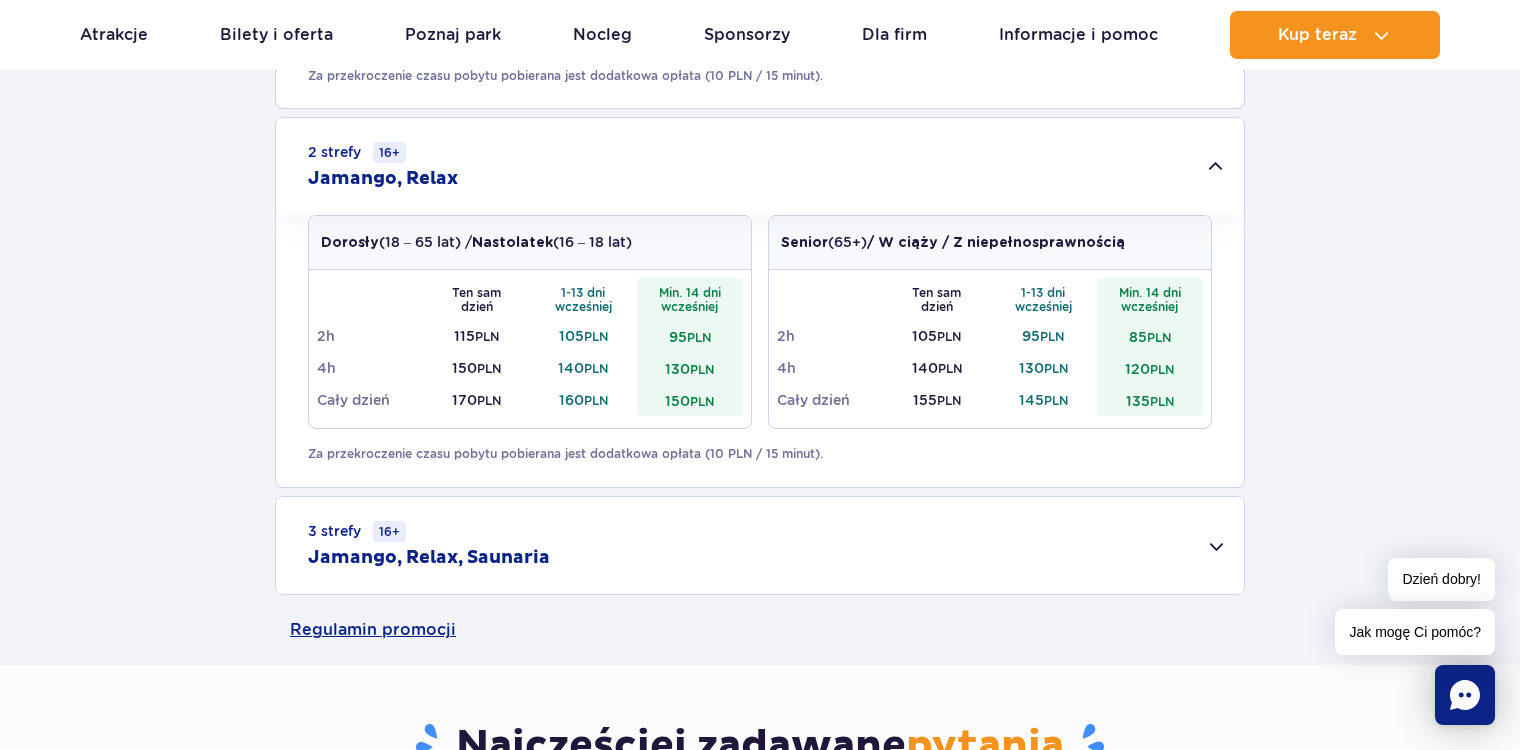 scroll, scrollTop: 1500, scrollLeft: 0, axis: vertical 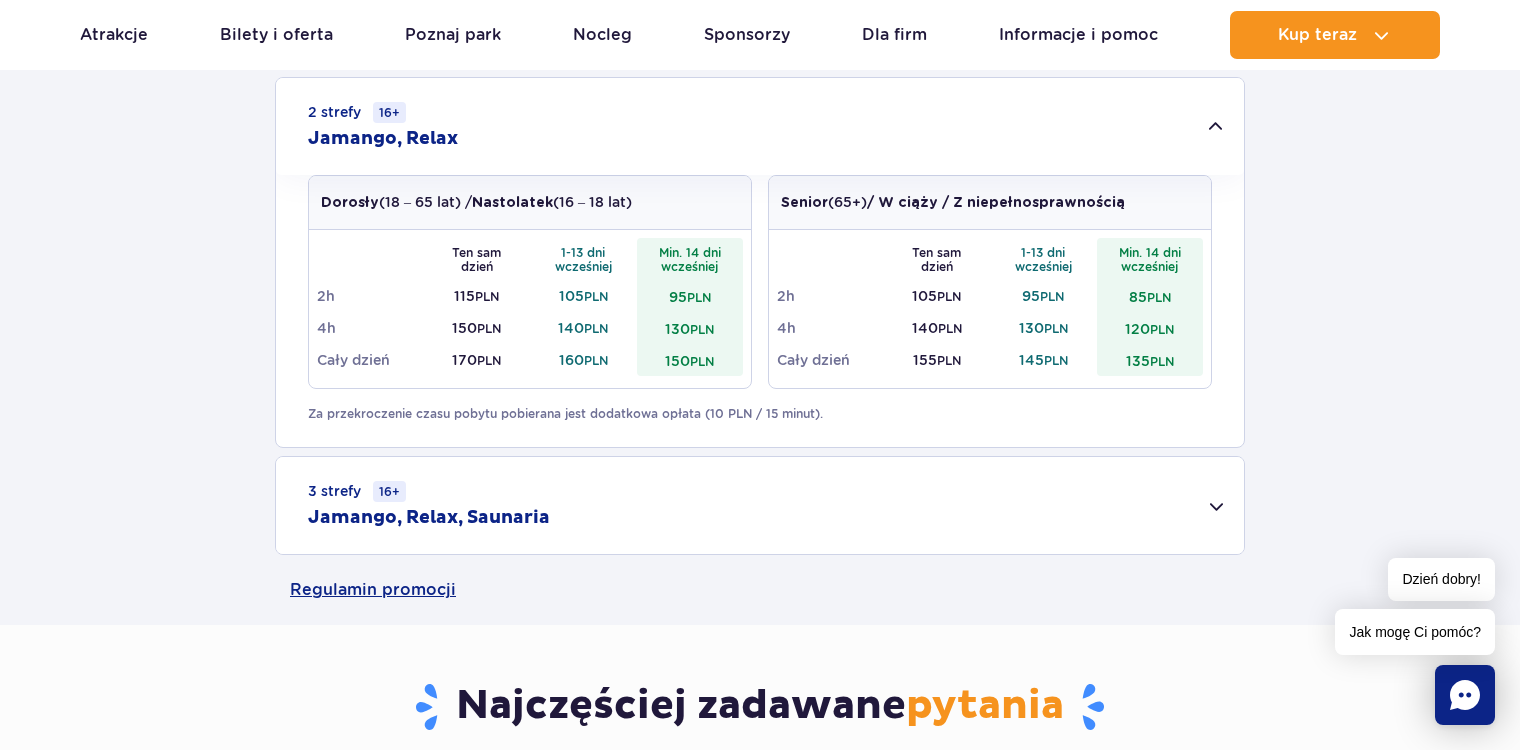 click on "Jamango, Relax, Saunaria" at bounding box center [429, 518] 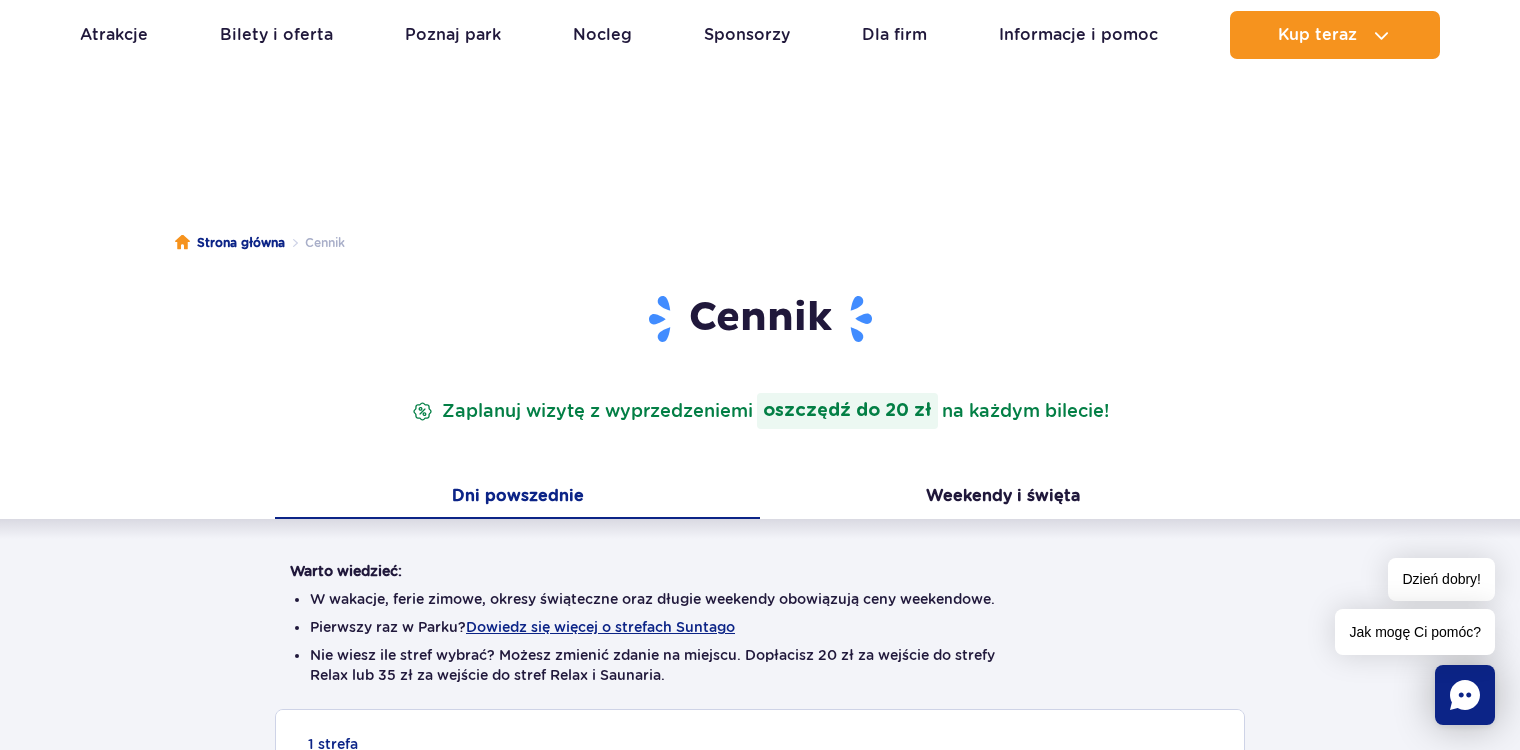 scroll, scrollTop: 0, scrollLeft: 0, axis: both 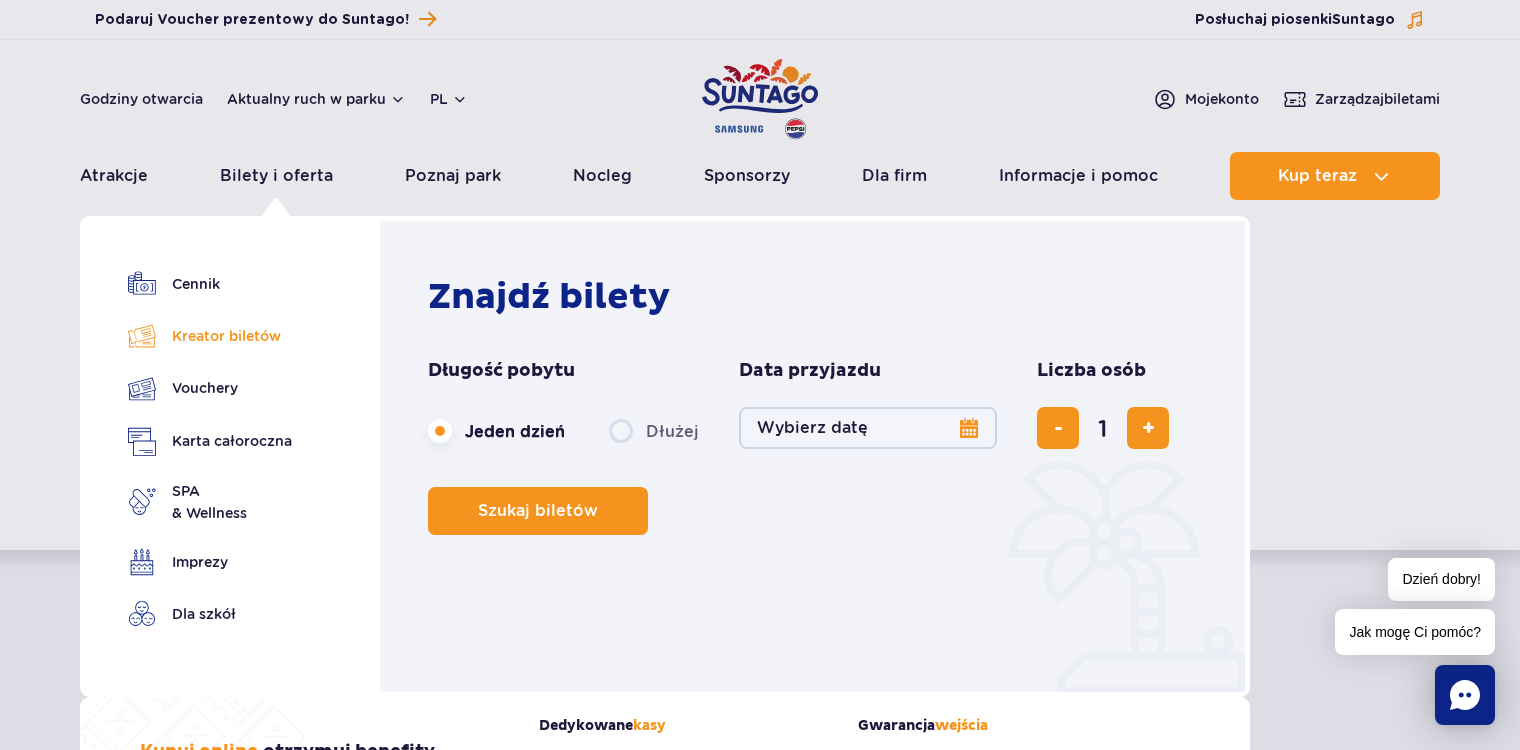 click on "Kreator biletów" at bounding box center [210, 336] 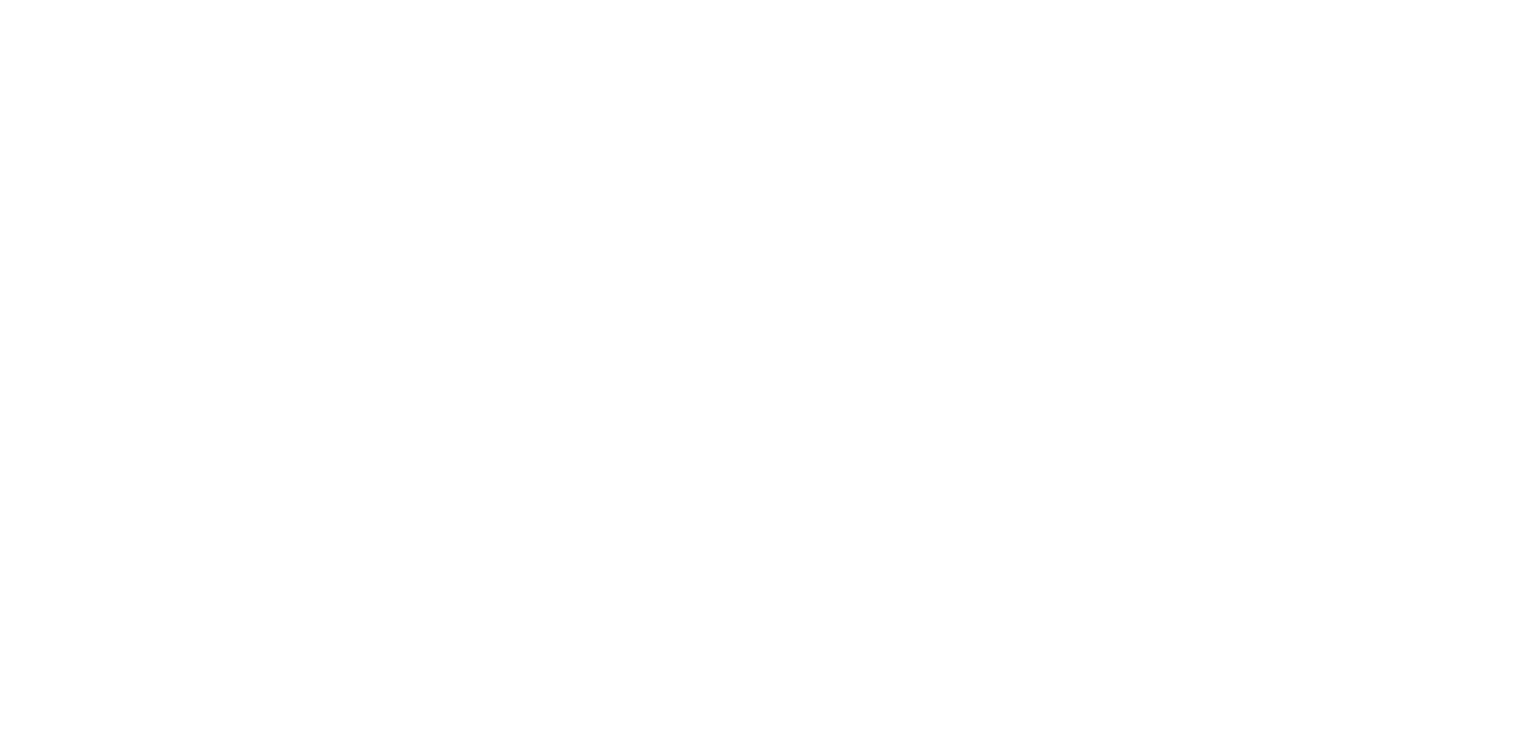 scroll, scrollTop: 0, scrollLeft: 0, axis: both 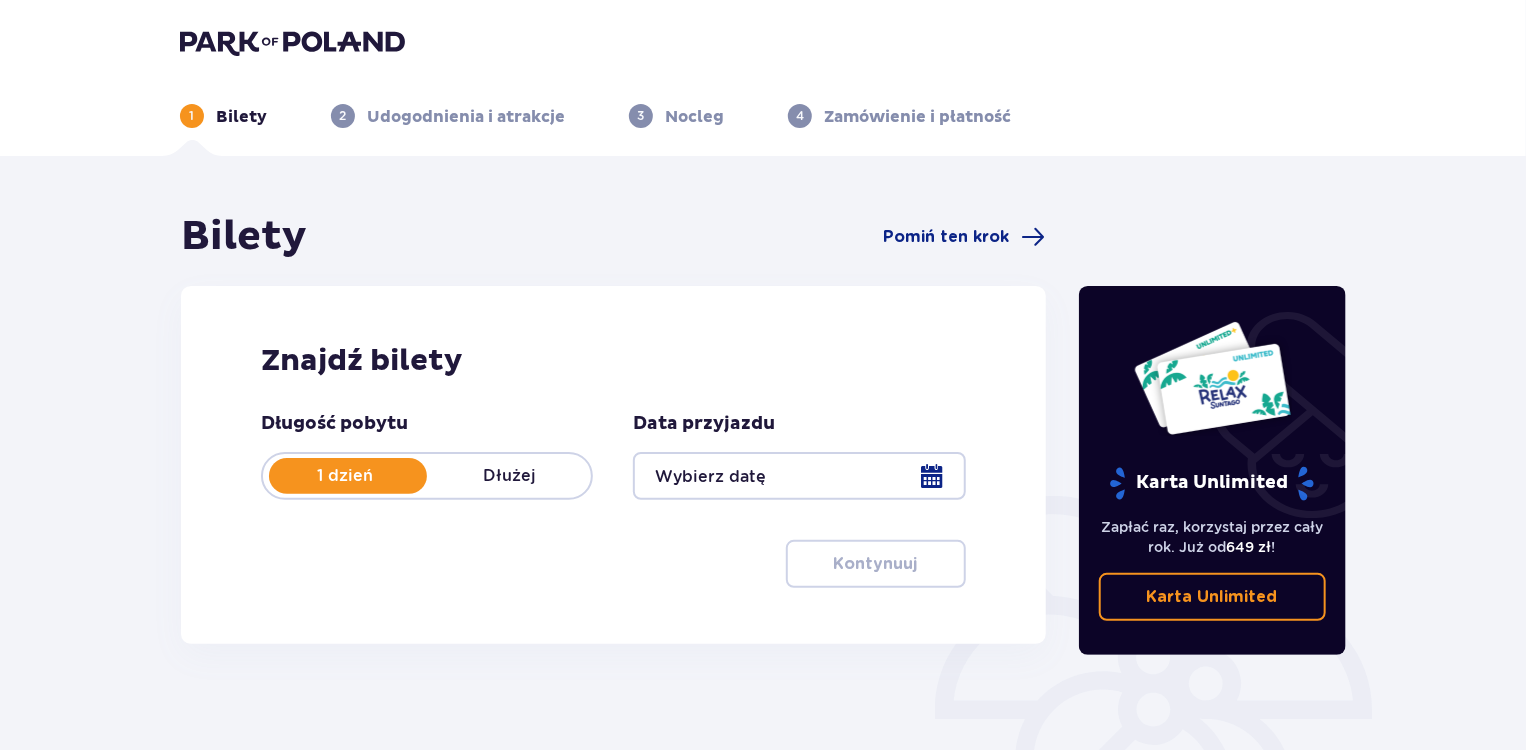 click at bounding box center (799, 476) 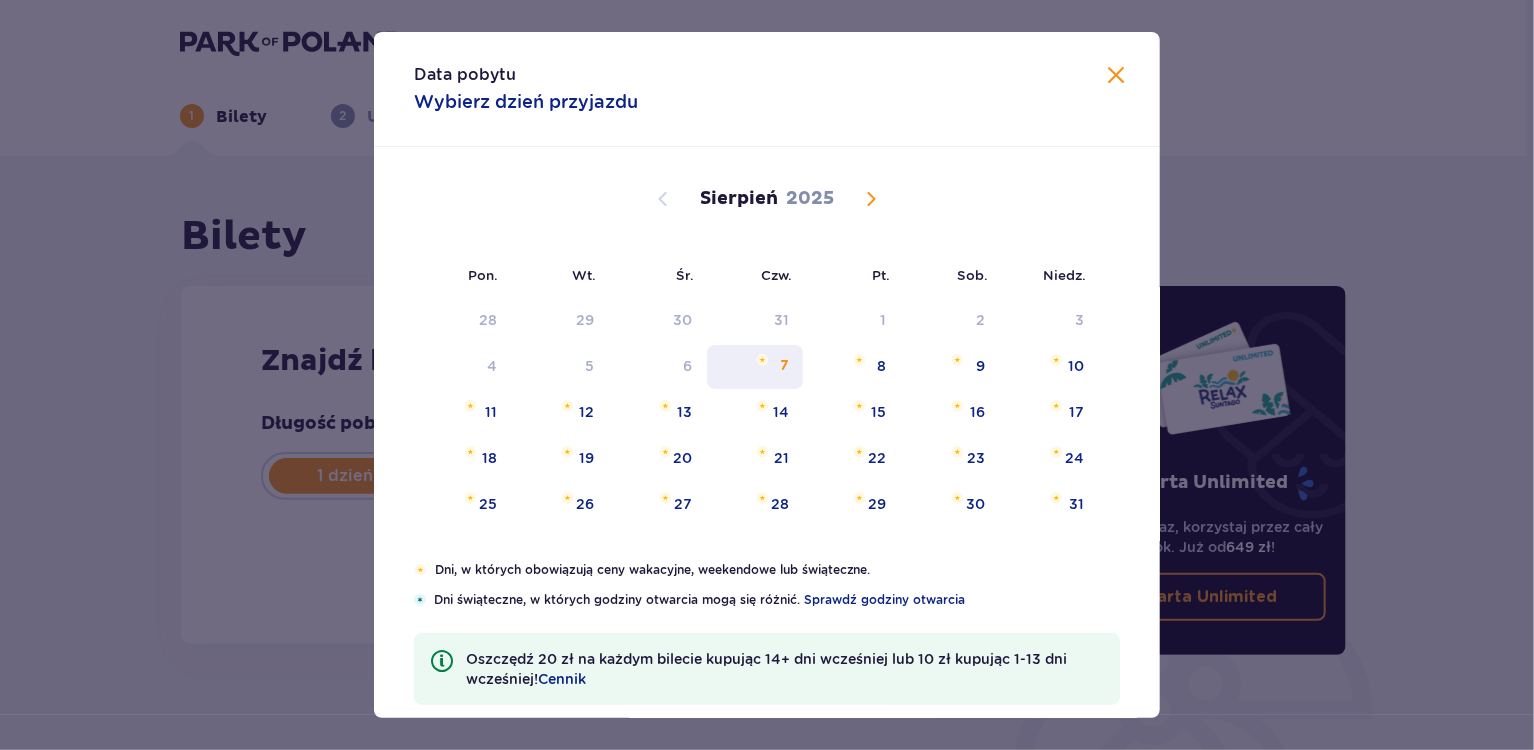 click on "7" at bounding box center [755, 367] 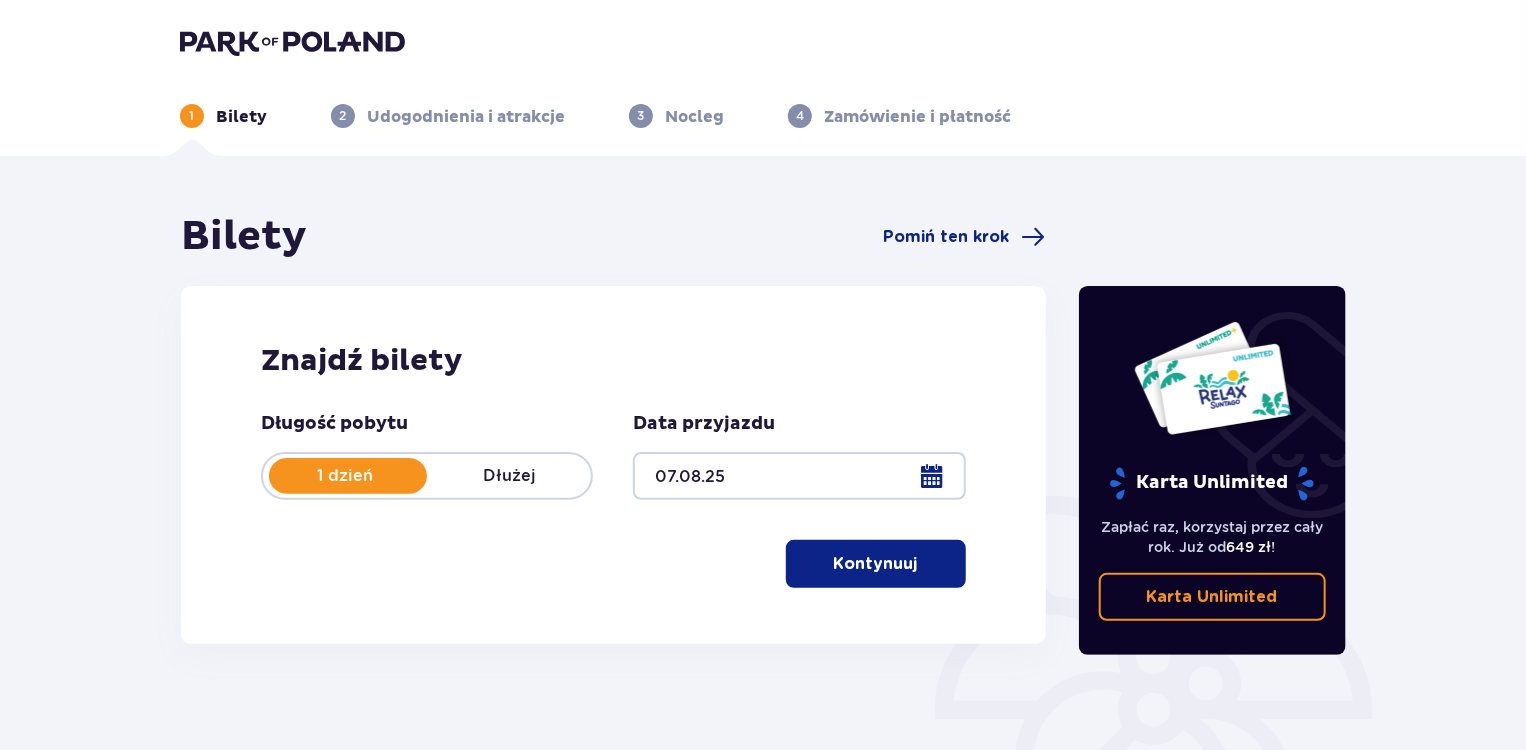click on "Kontynuuj" at bounding box center (876, 564) 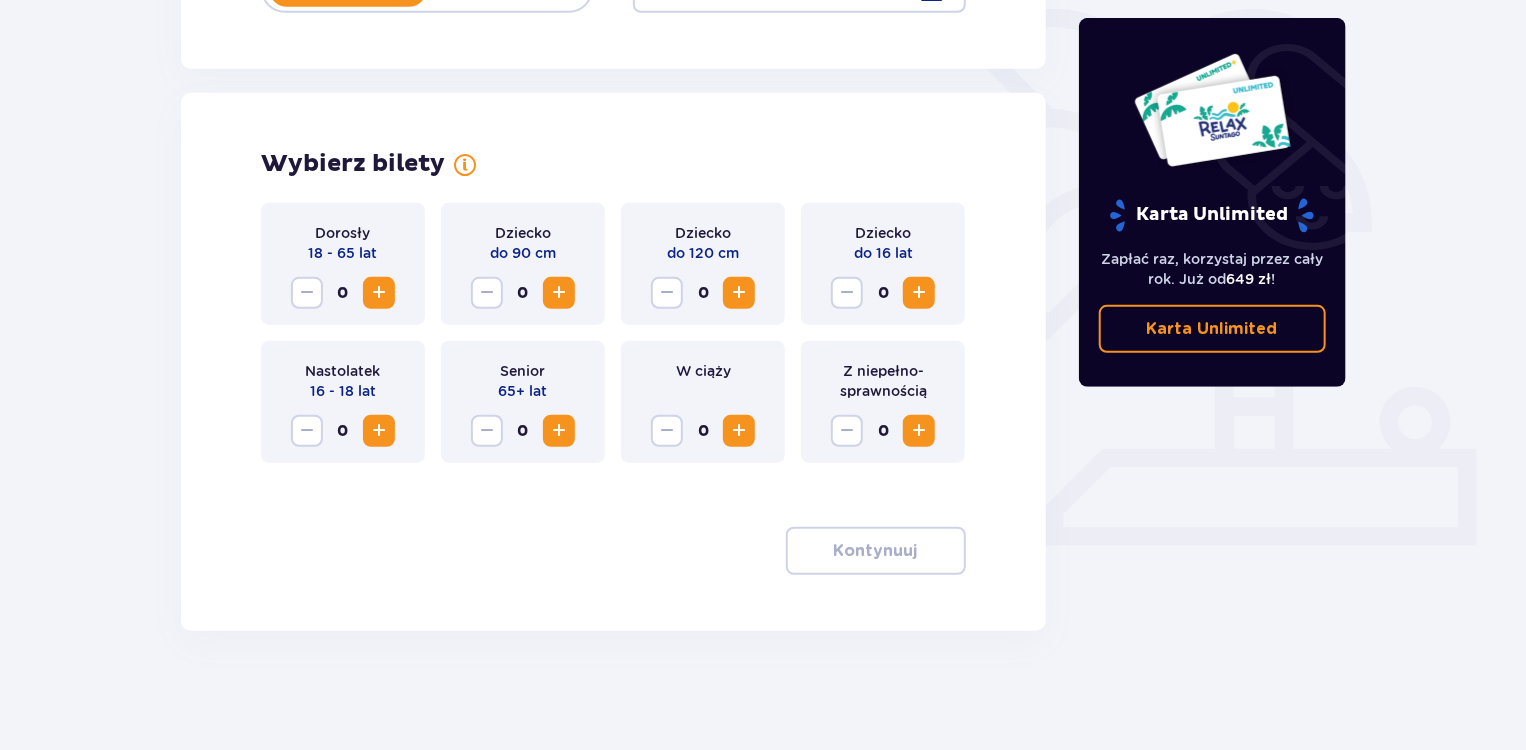 scroll, scrollTop: 488, scrollLeft: 0, axis: vertical 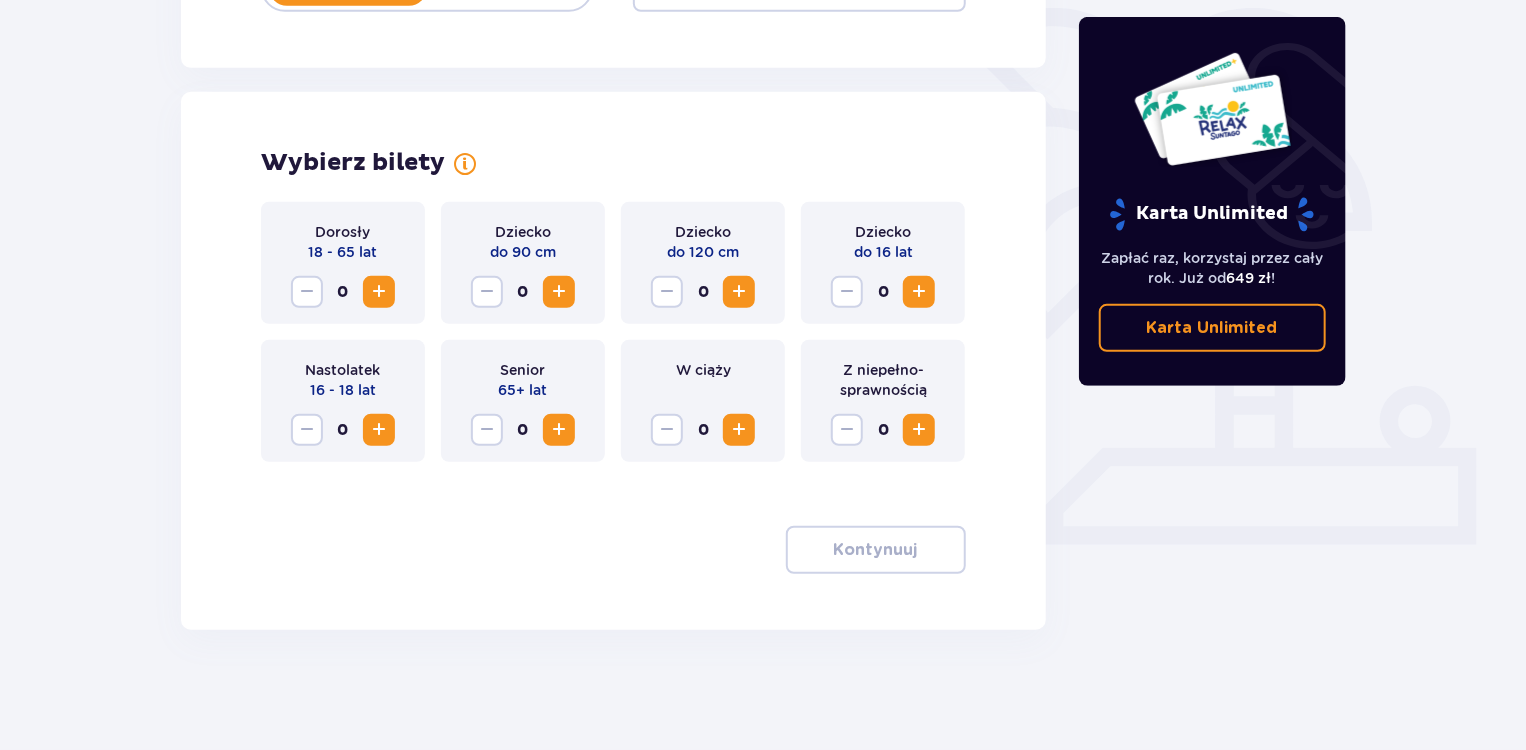 click at bounding box center (379, 292) 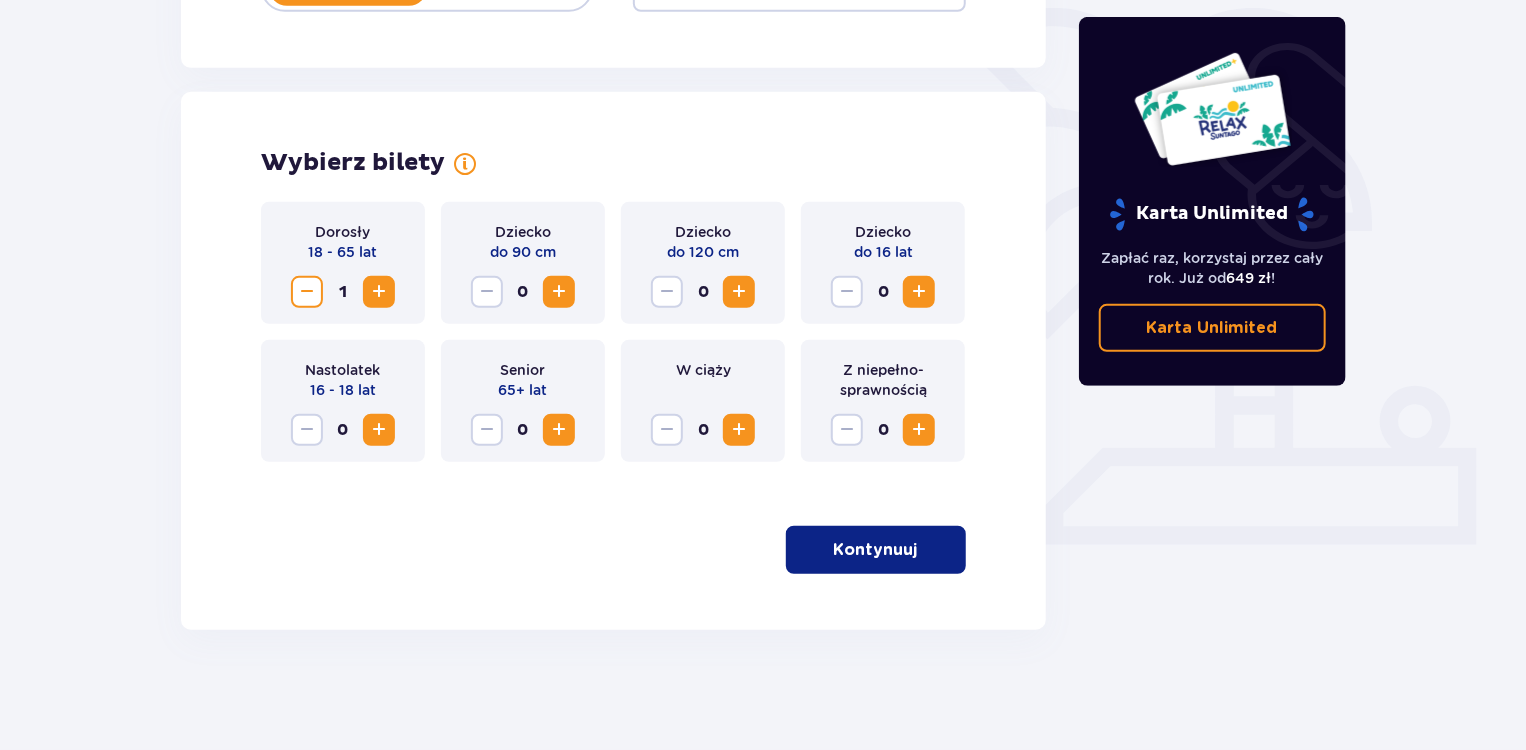 click on "Kontynuuj" at bounding box center [876, 550] 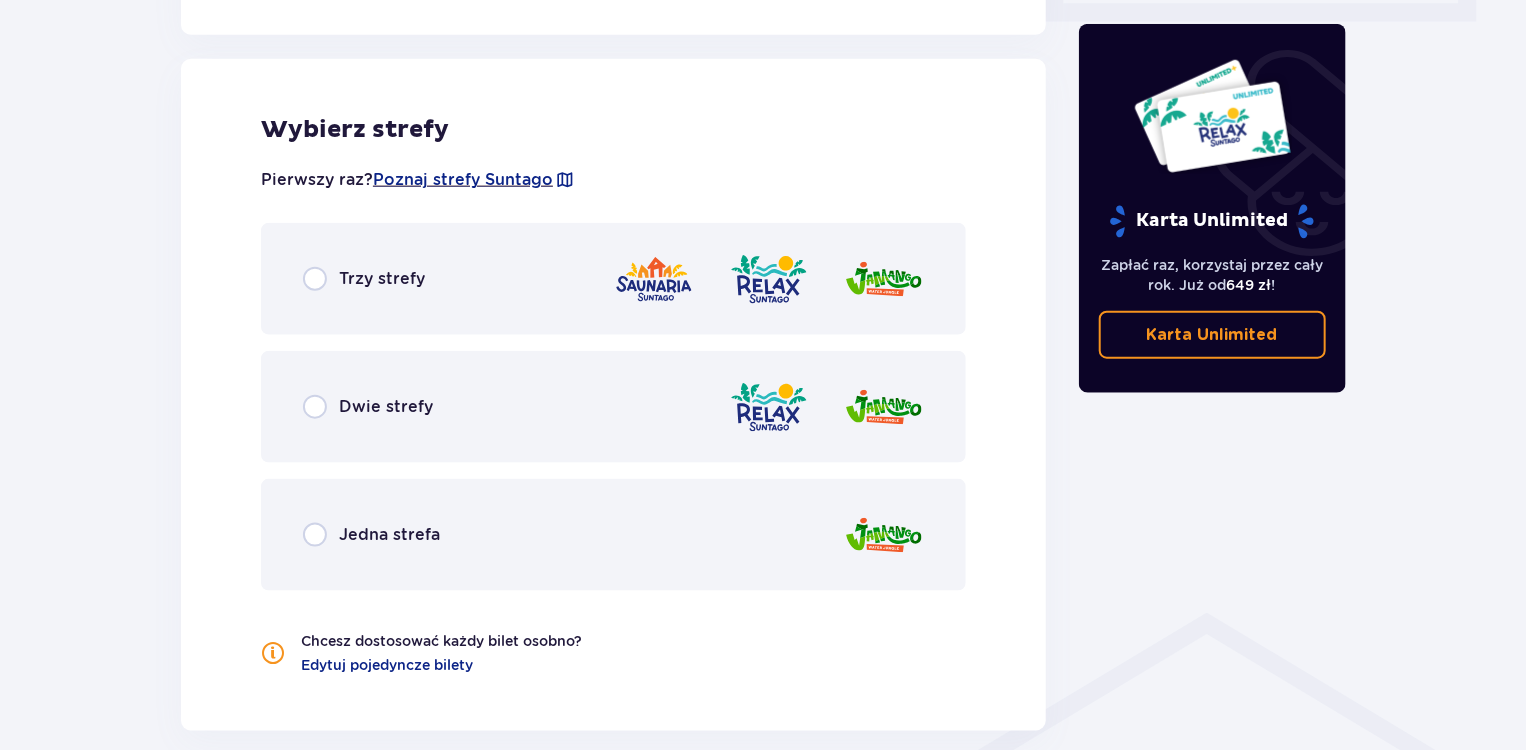 scroll, scrollTop: 1021, scrollLeft: 0, axis: vertical 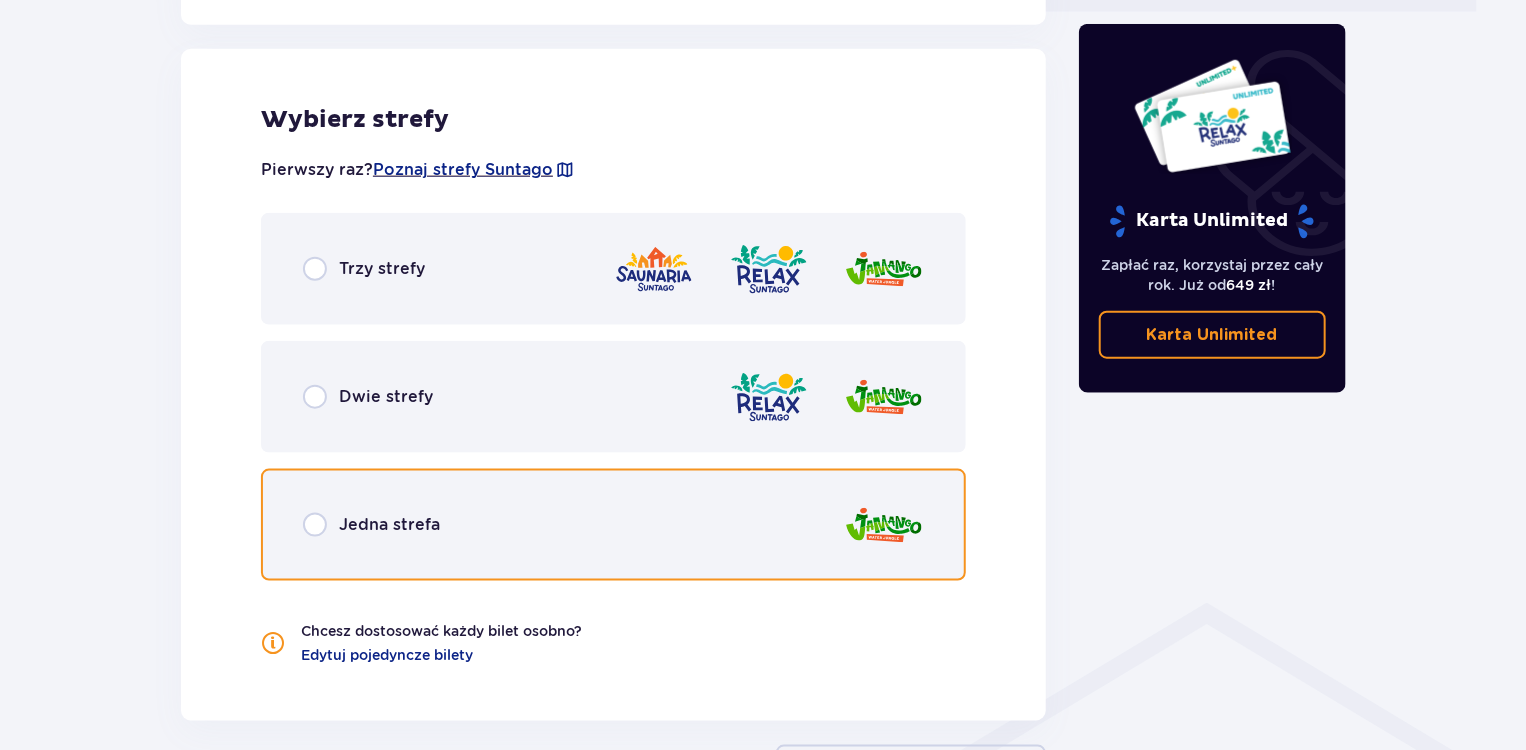 click at bounding box center (315, 525) 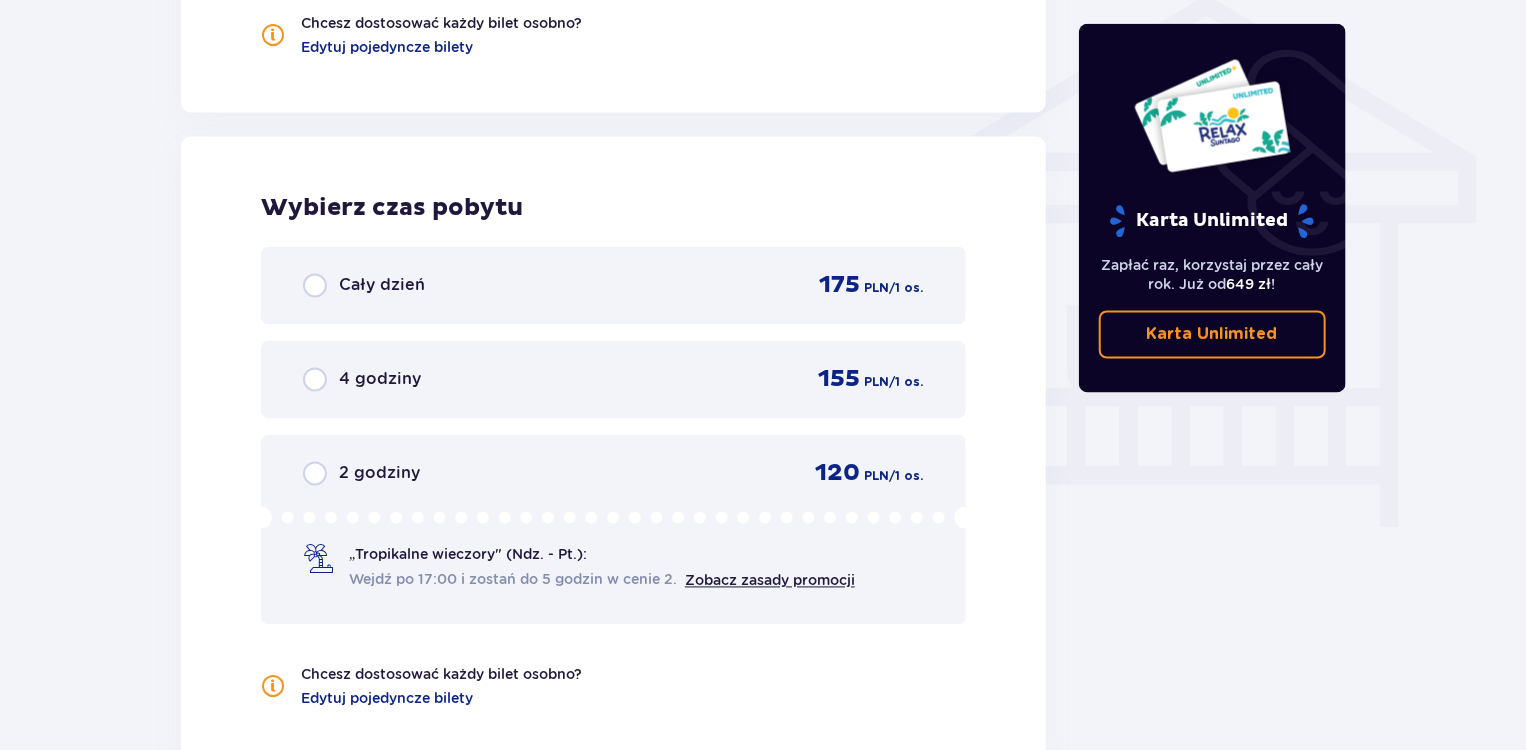 scroll, scrollTop: 1717, scrollLeft: 0, axis: vertical 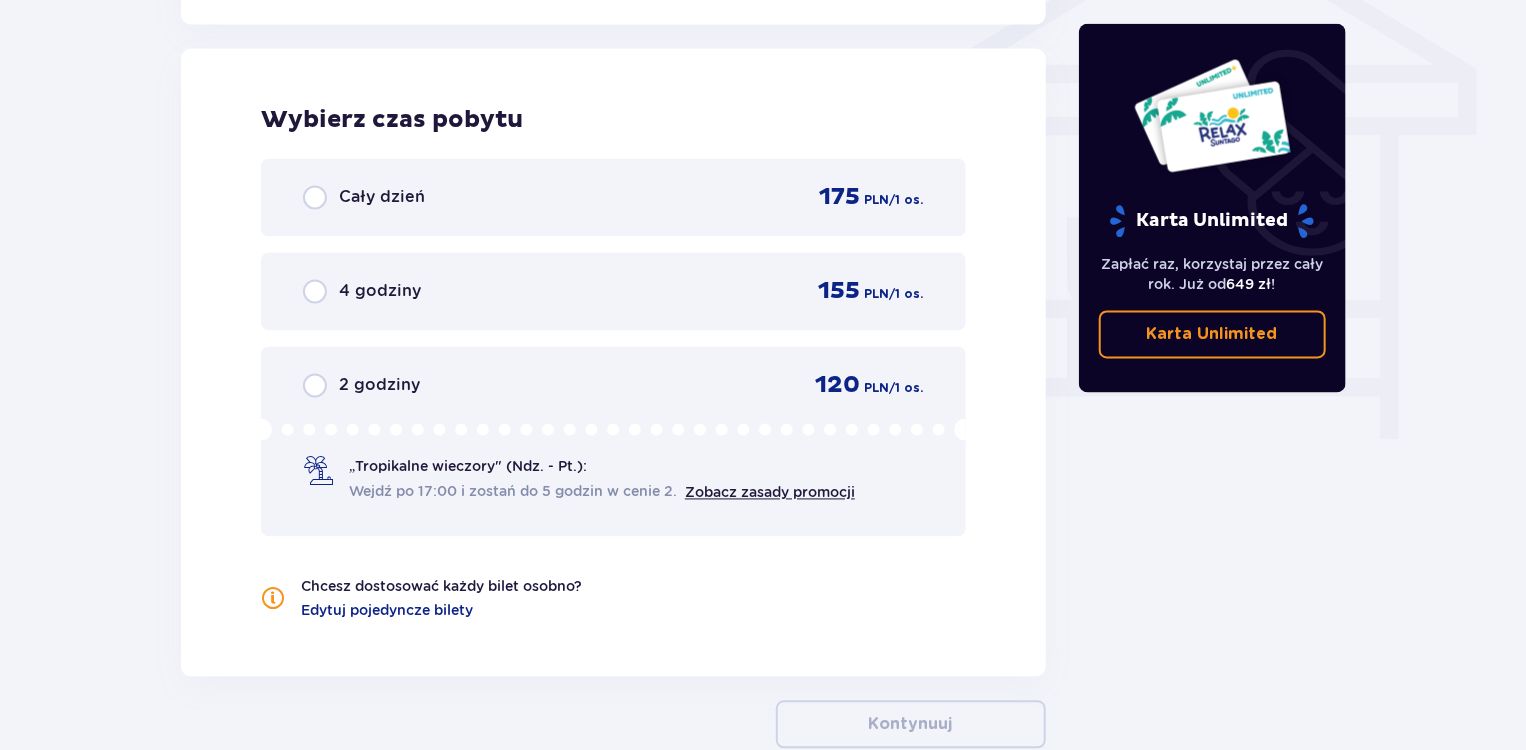 click on "„Tropikalne wieczory" (Ndz. - Pt.):" at bounding box center (468, 467) 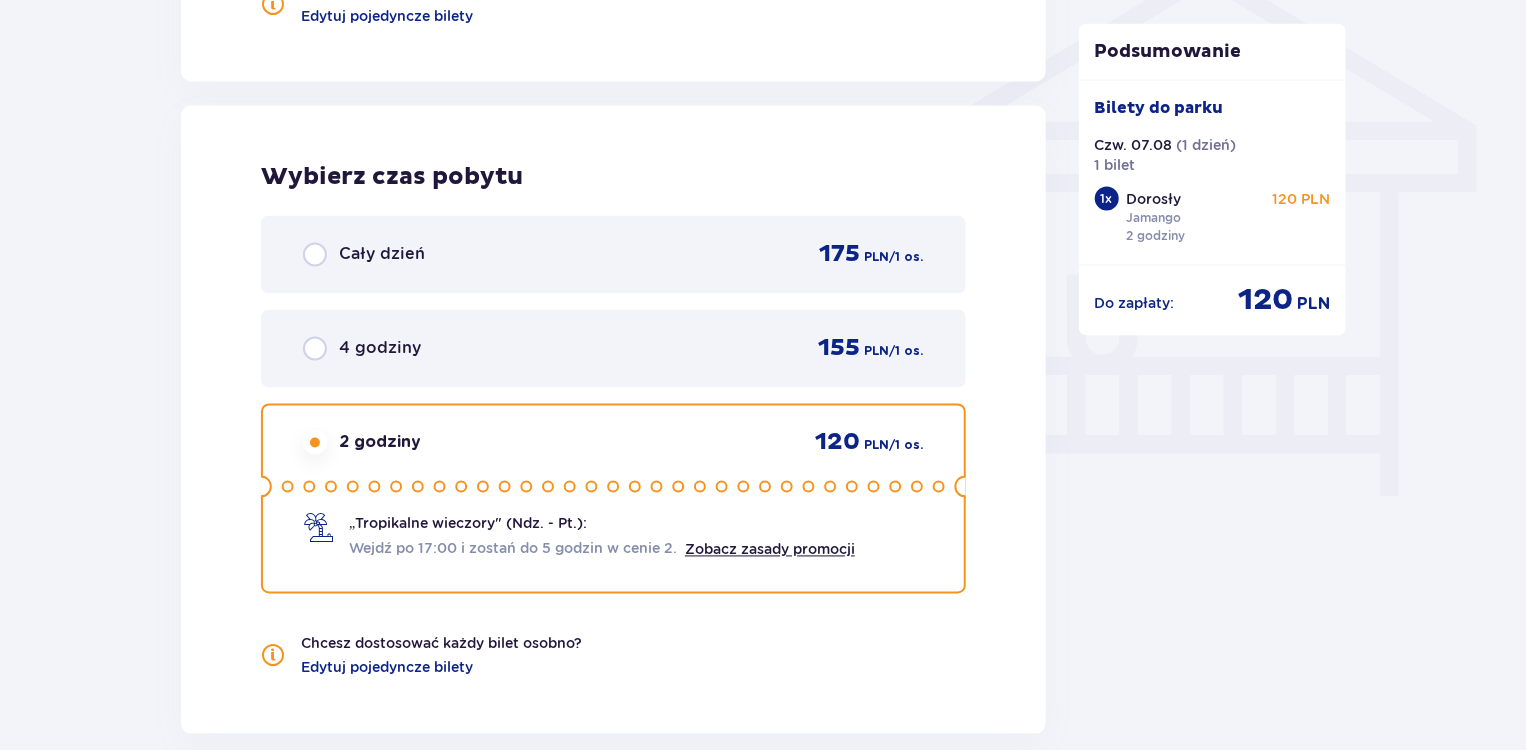 scroll, scrollTop: 1645, scrollLeft: 0, axis: vertical 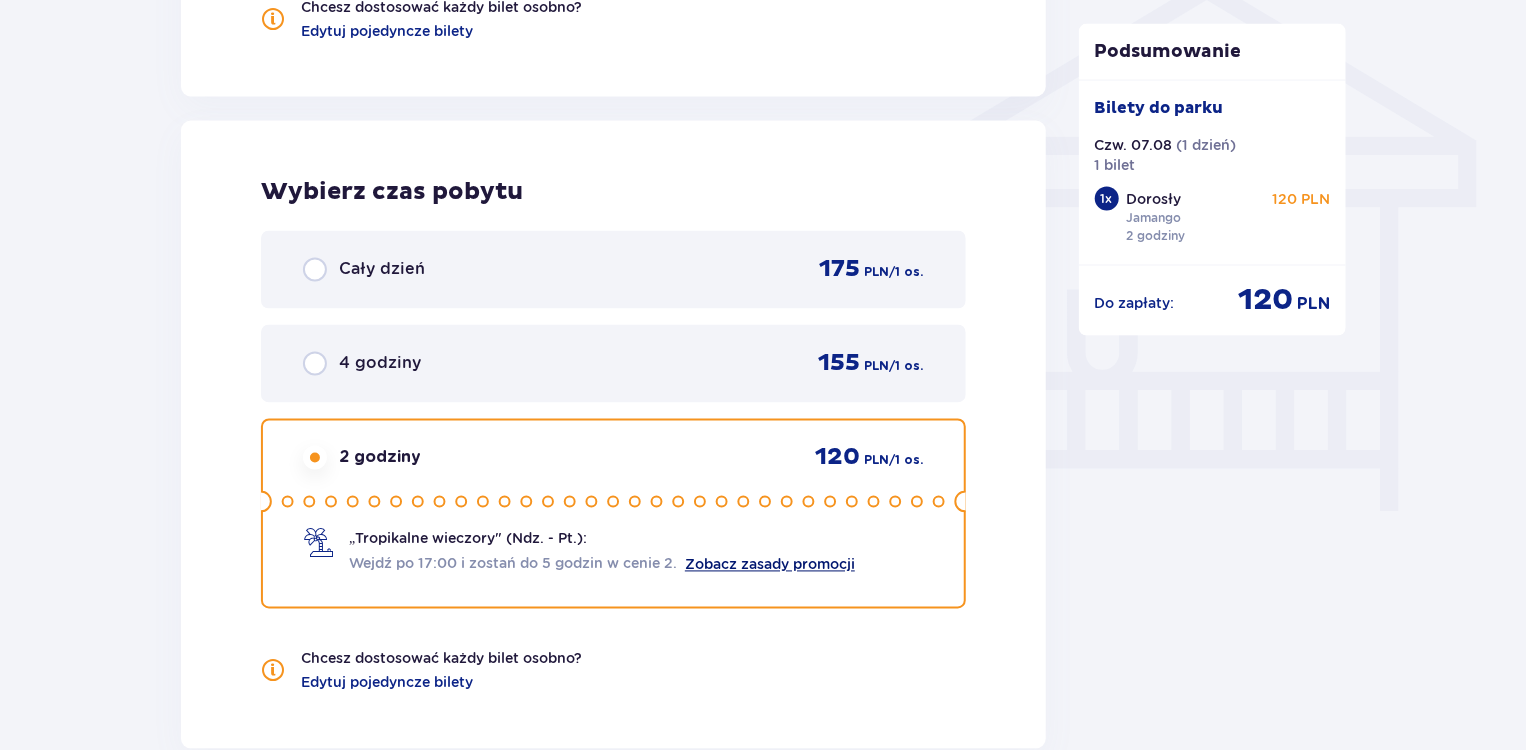 click on "Zobacz zasady promocji" at bounding box center [770, 565] 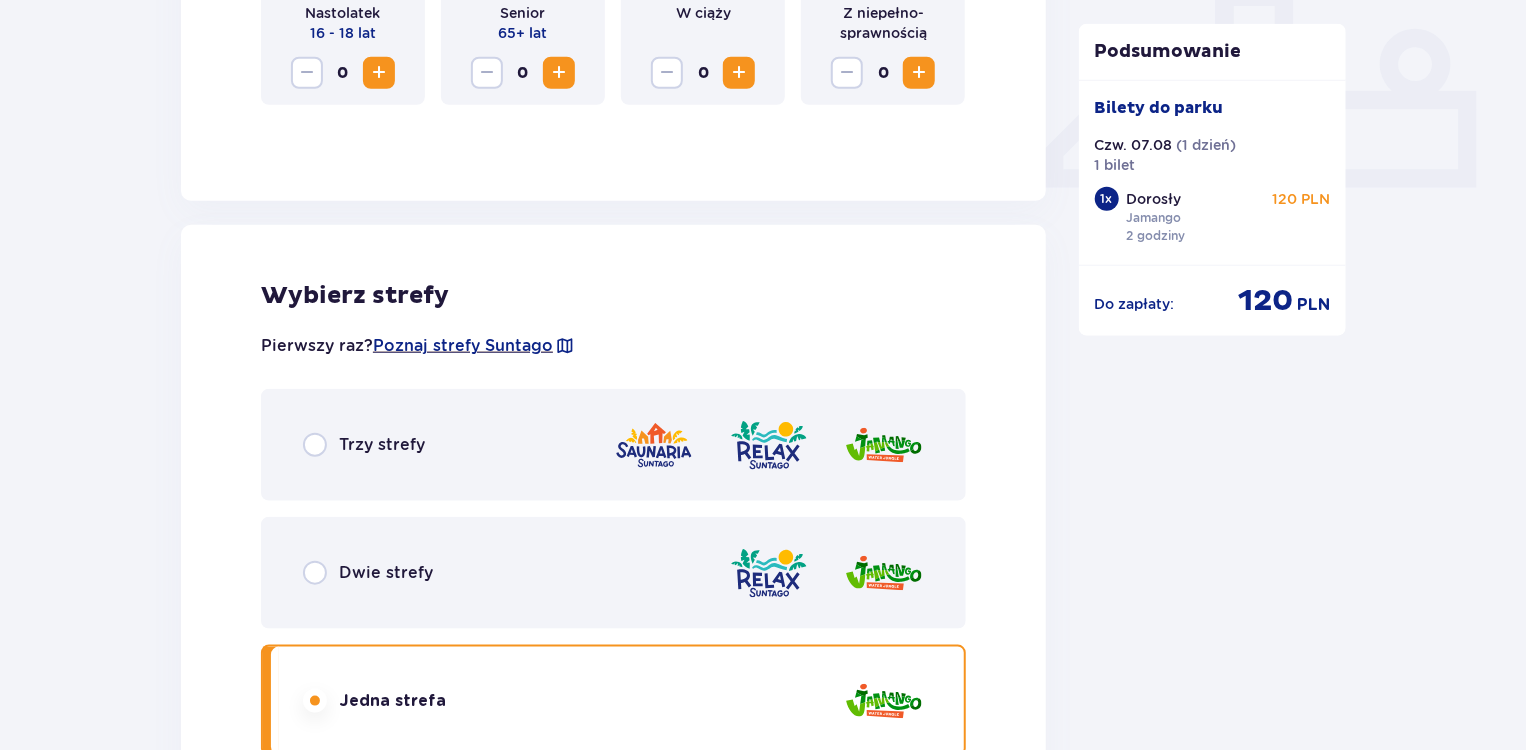 scroll, scrollTop: 445, scrollLeft: 0, axis: vertical 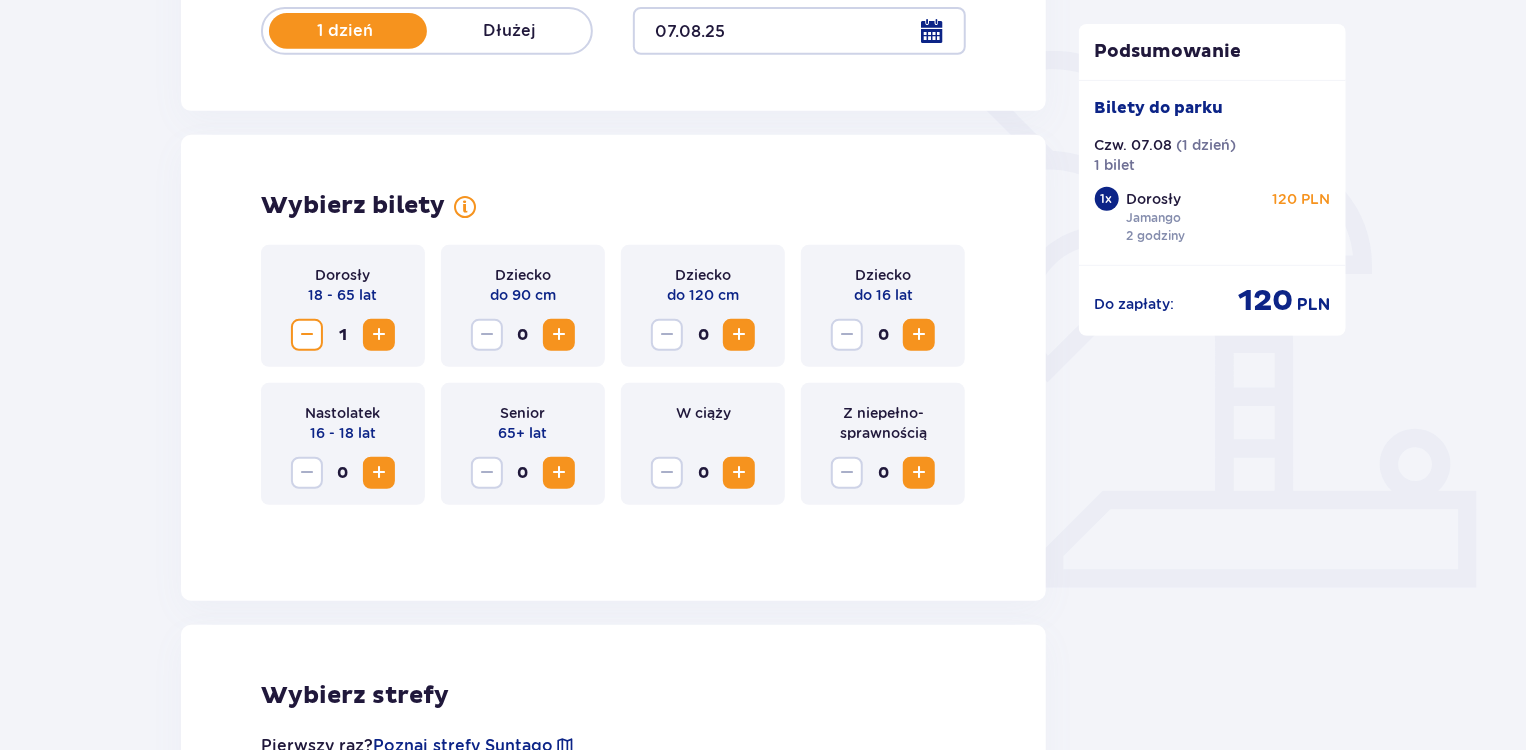 click at bounding box center (919, 335) 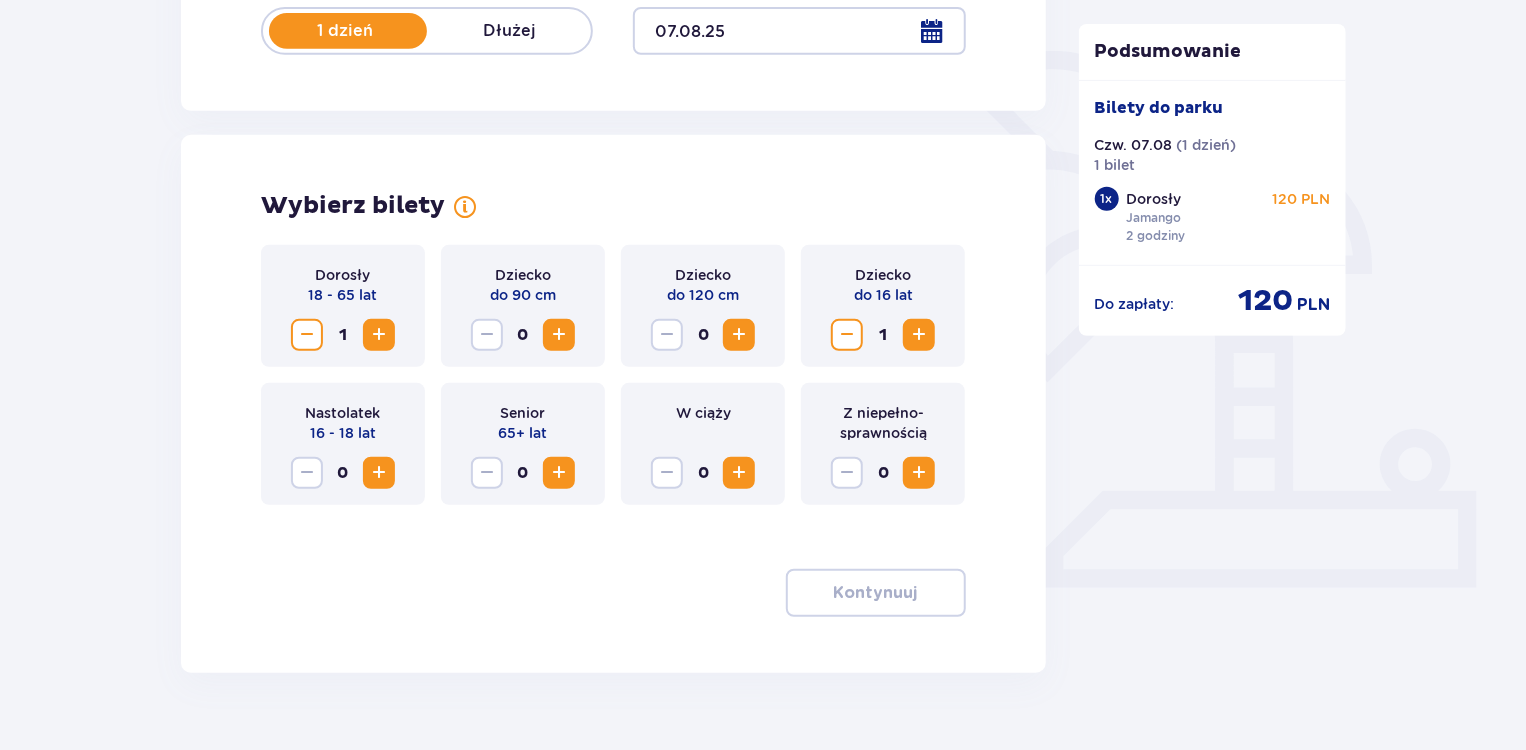 click at bounding box center (919, 335) 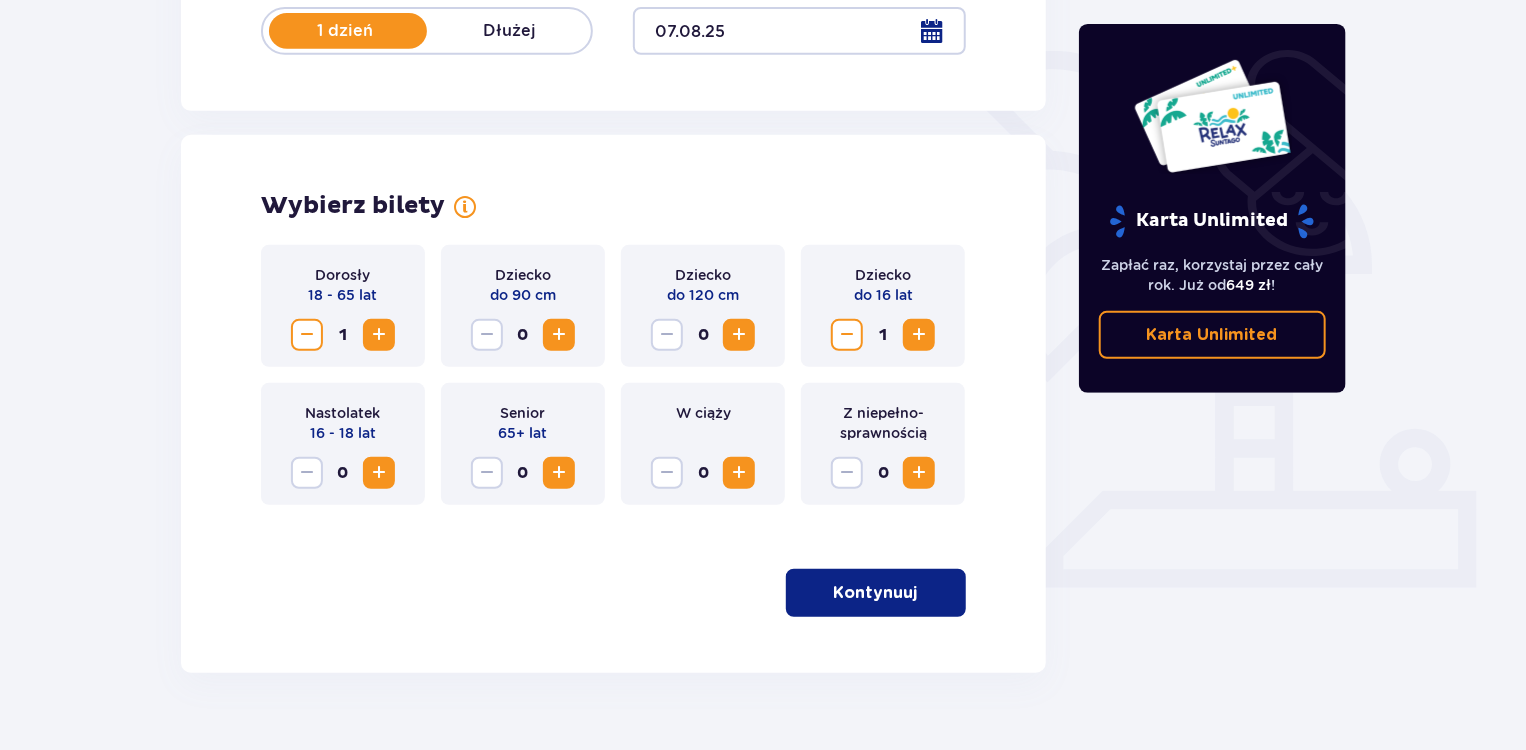 click at bounding box center [919, 335] 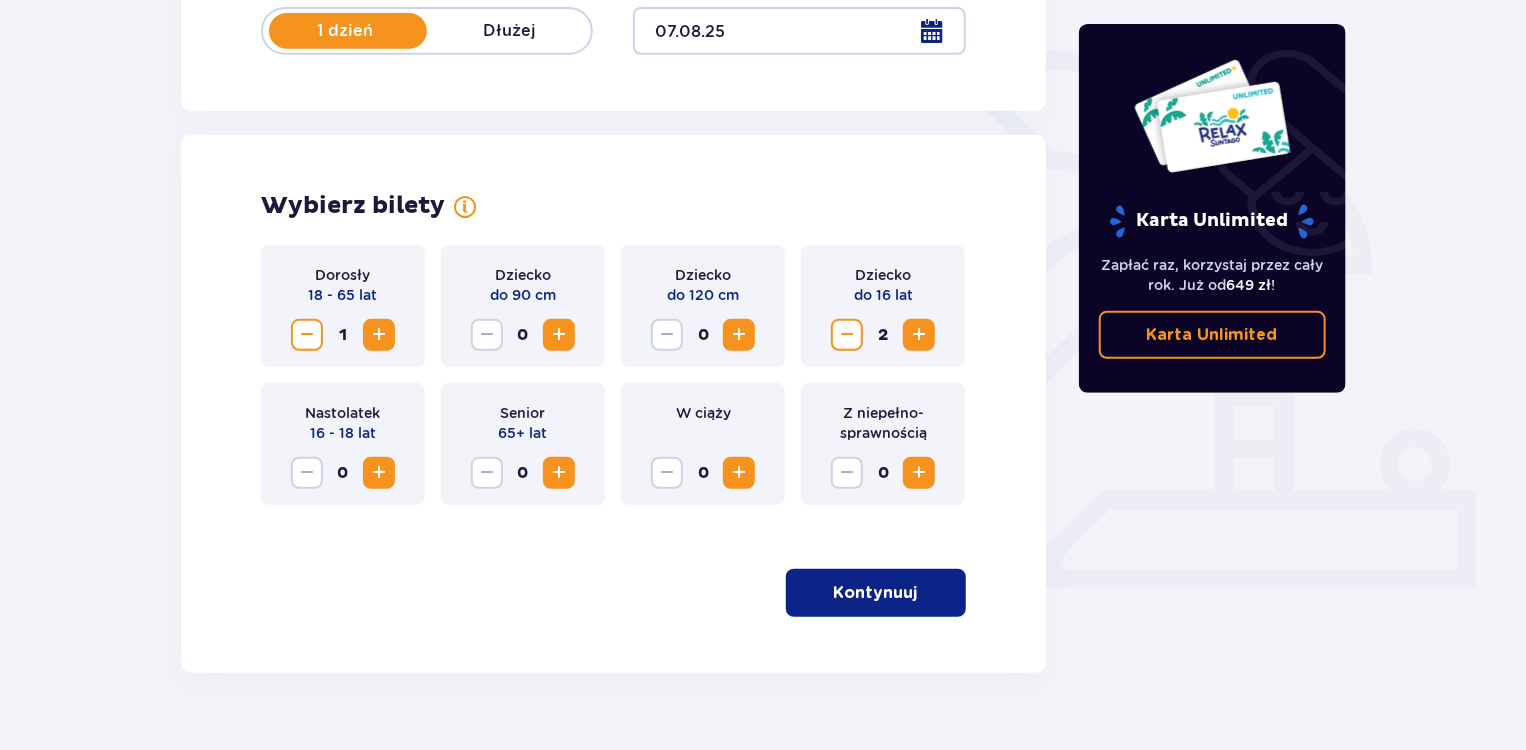 click on "Kontynuuj" at bounding box center (876, 593) 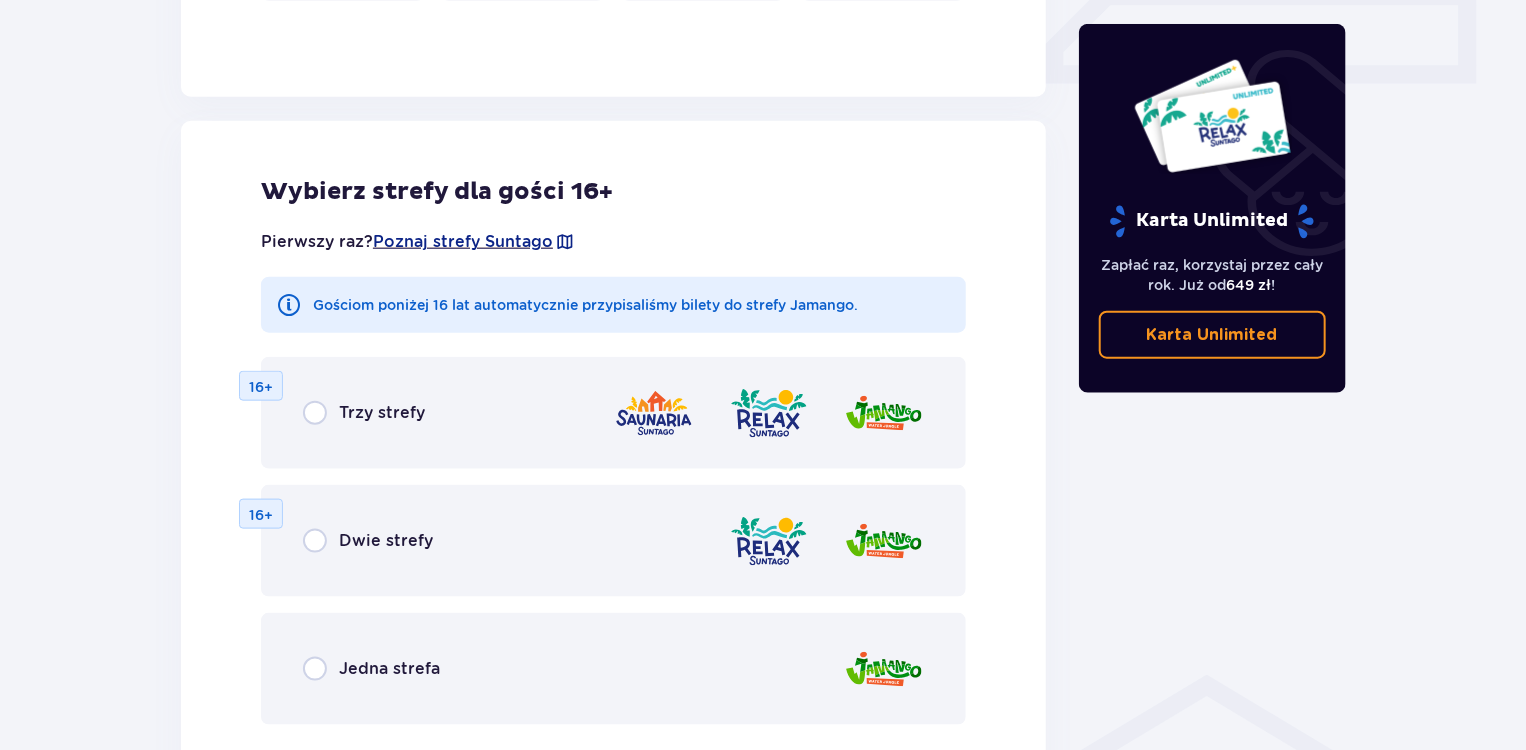 scroll, scrollTop: 1021, scrollLeft: 0, axis: vertical 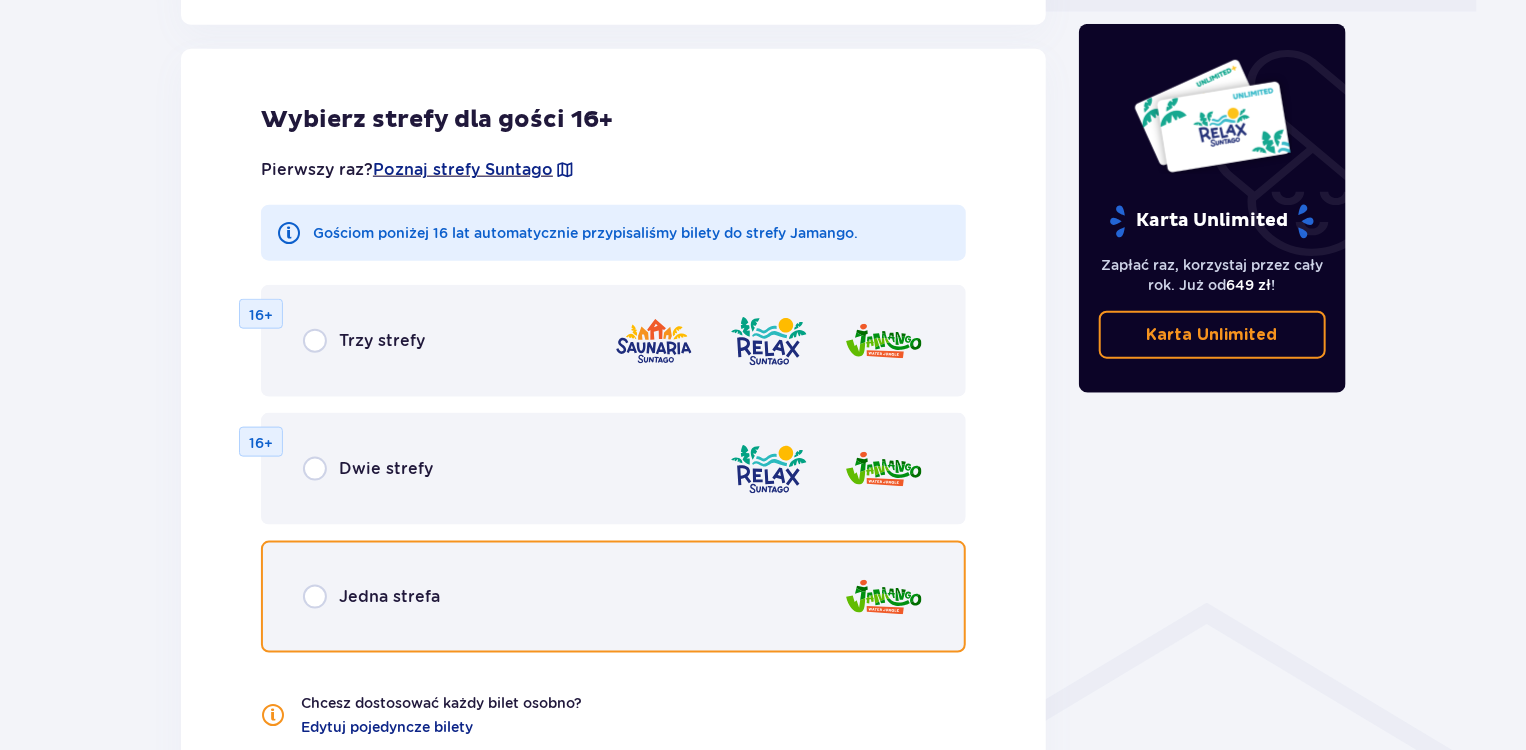 click at bounding box center [315, 597] 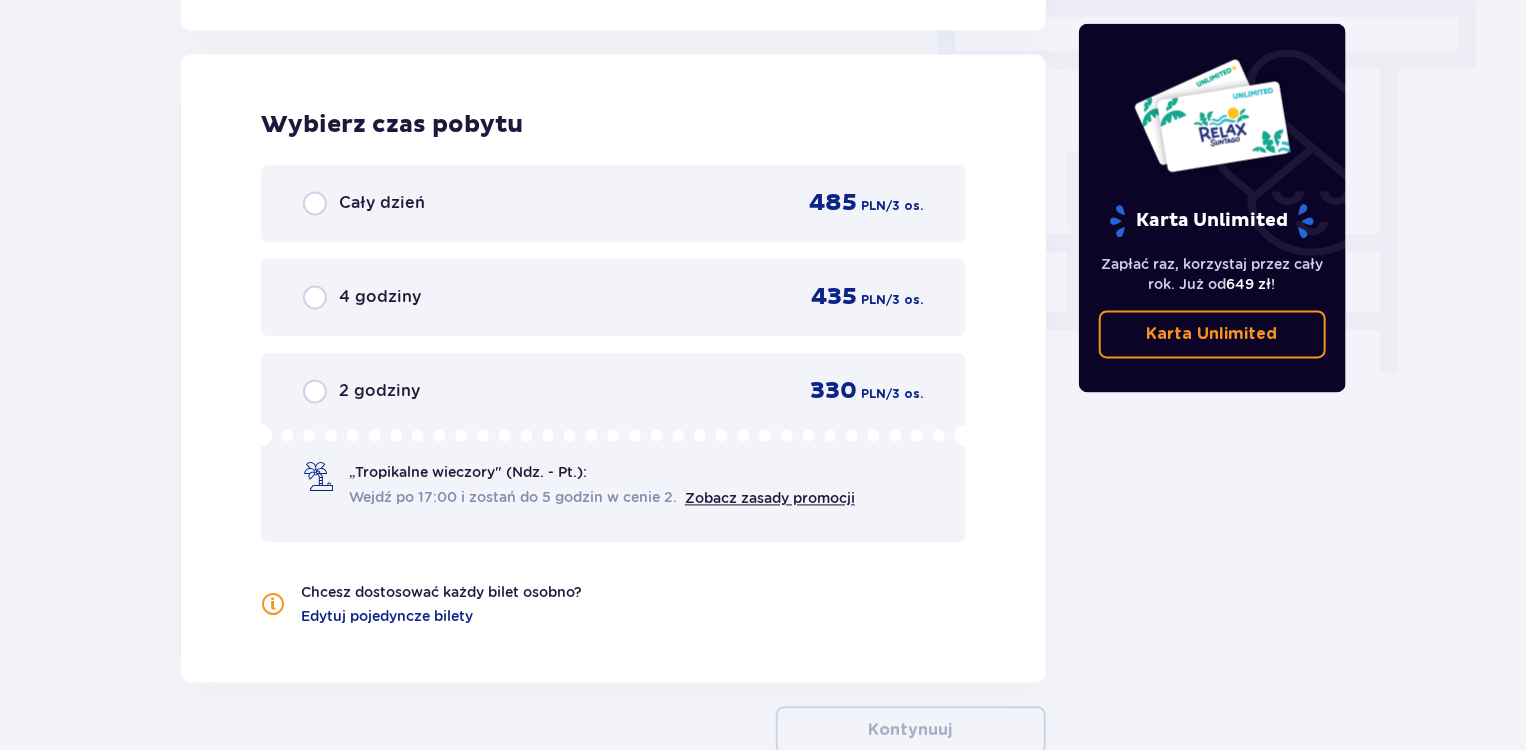 scroll, scrollTop: 1789, scrollLeft: 0, axis: vertical 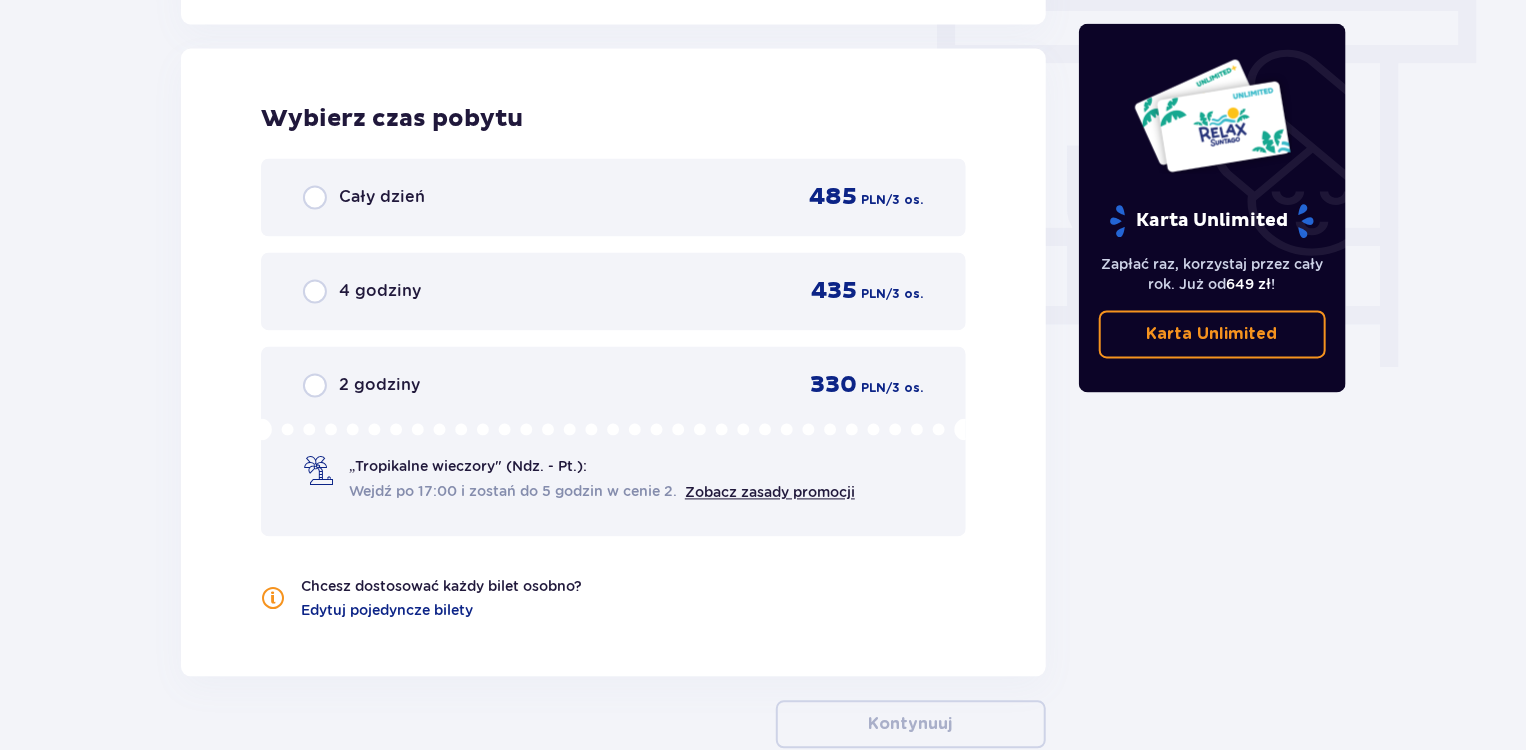 click on "„Tropikalne wieczory" (Ndz. - Pt.):" at bounding box center (468, 467) 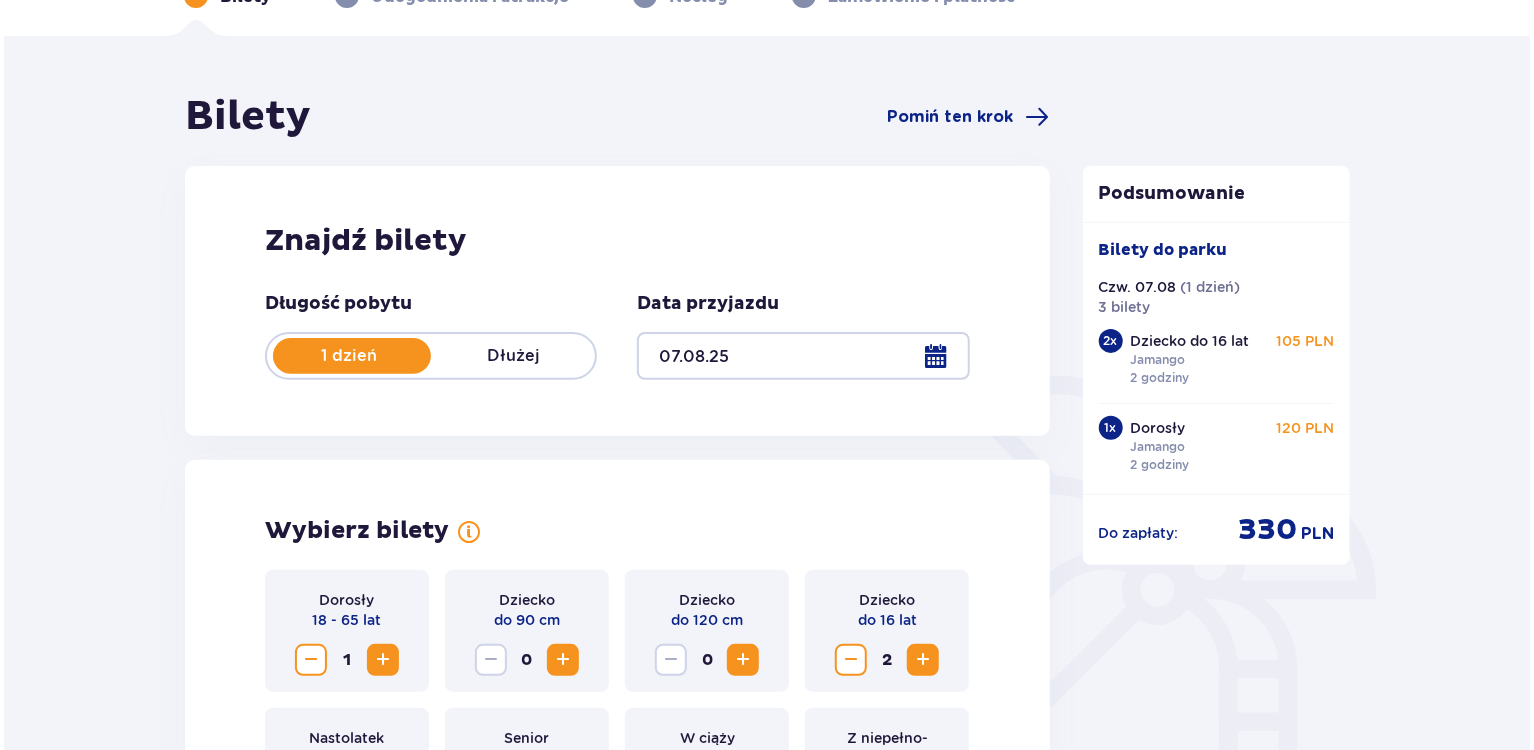 scroll, scrollTop: 117, scrollLeft: 0, axis: vertical 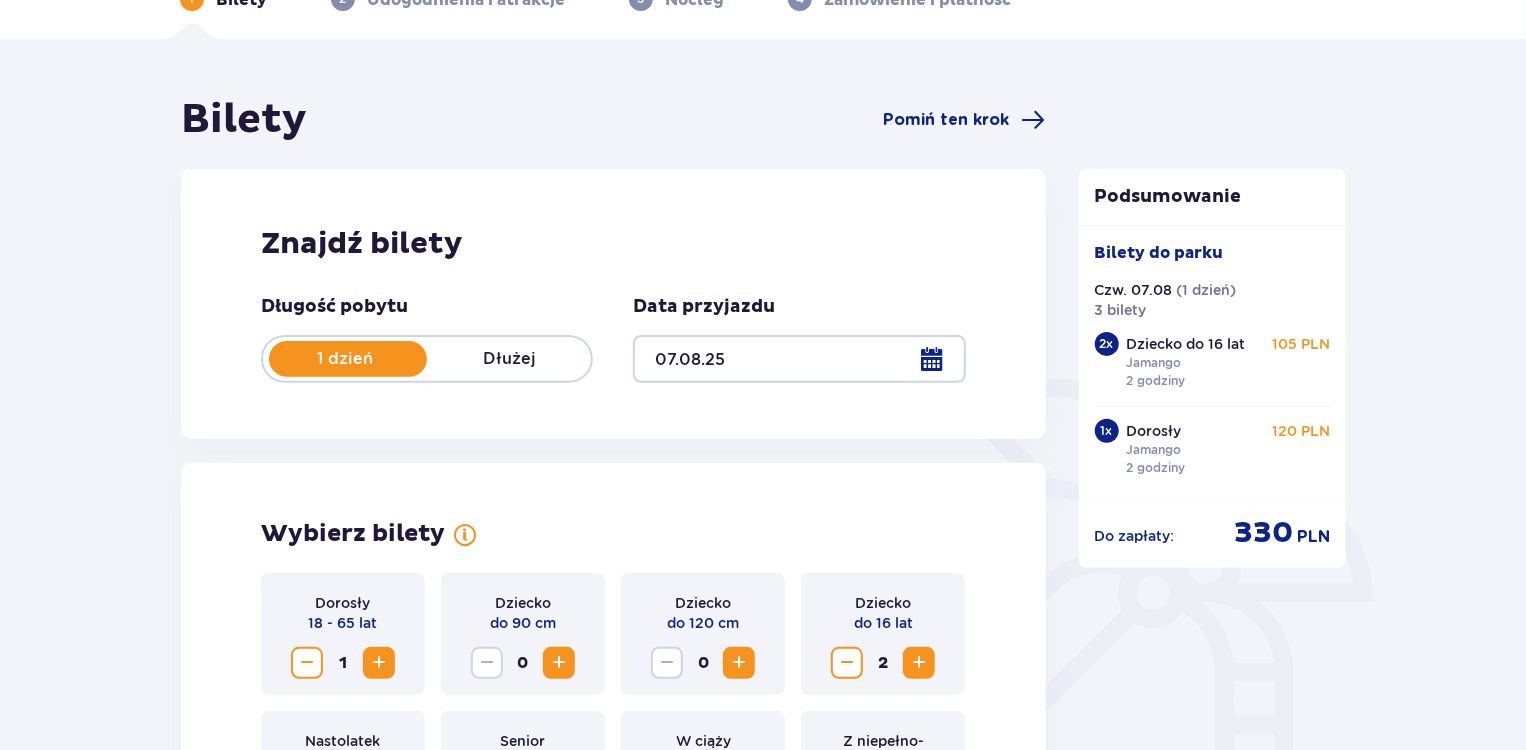 click at bounding box center [799, 359] 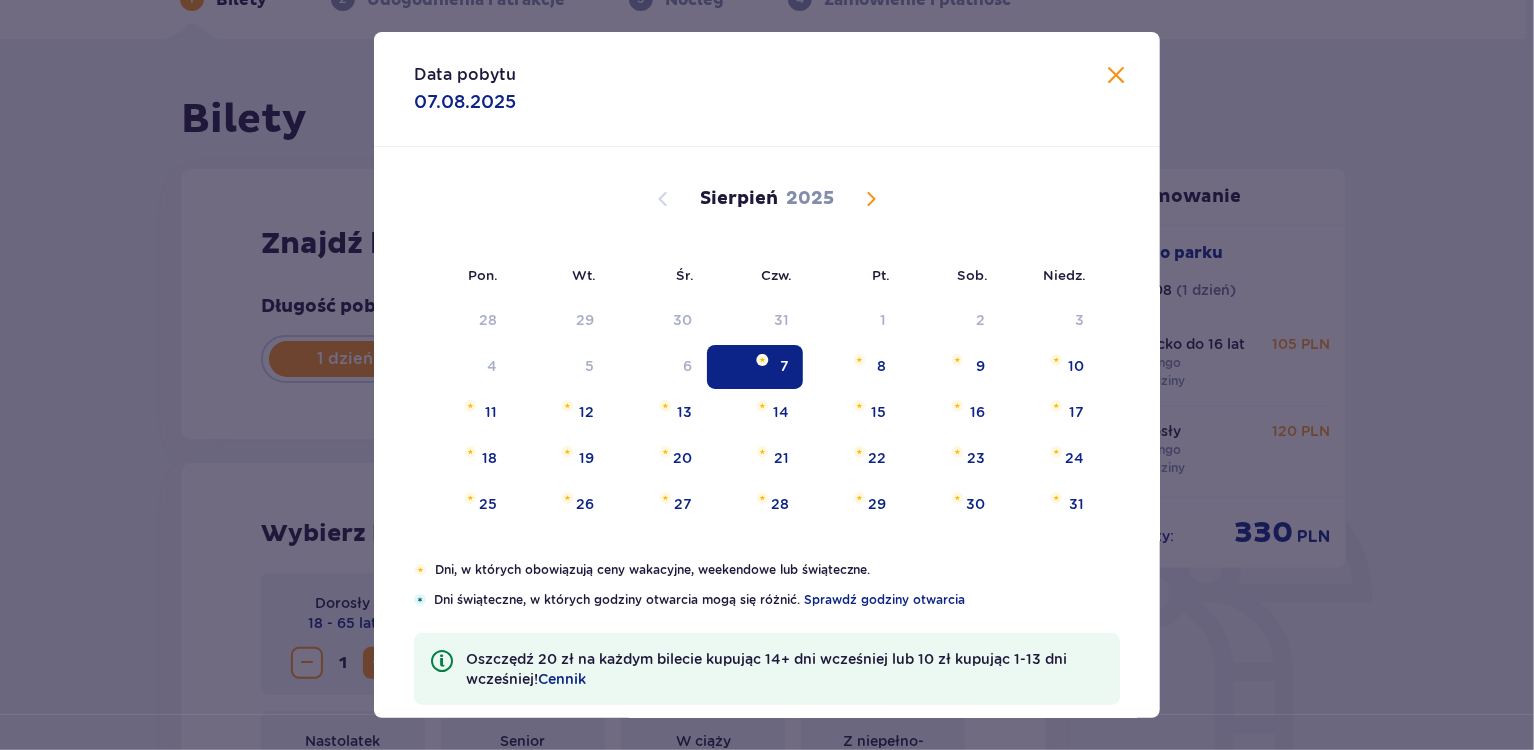 click at bounding box center (871, 199) 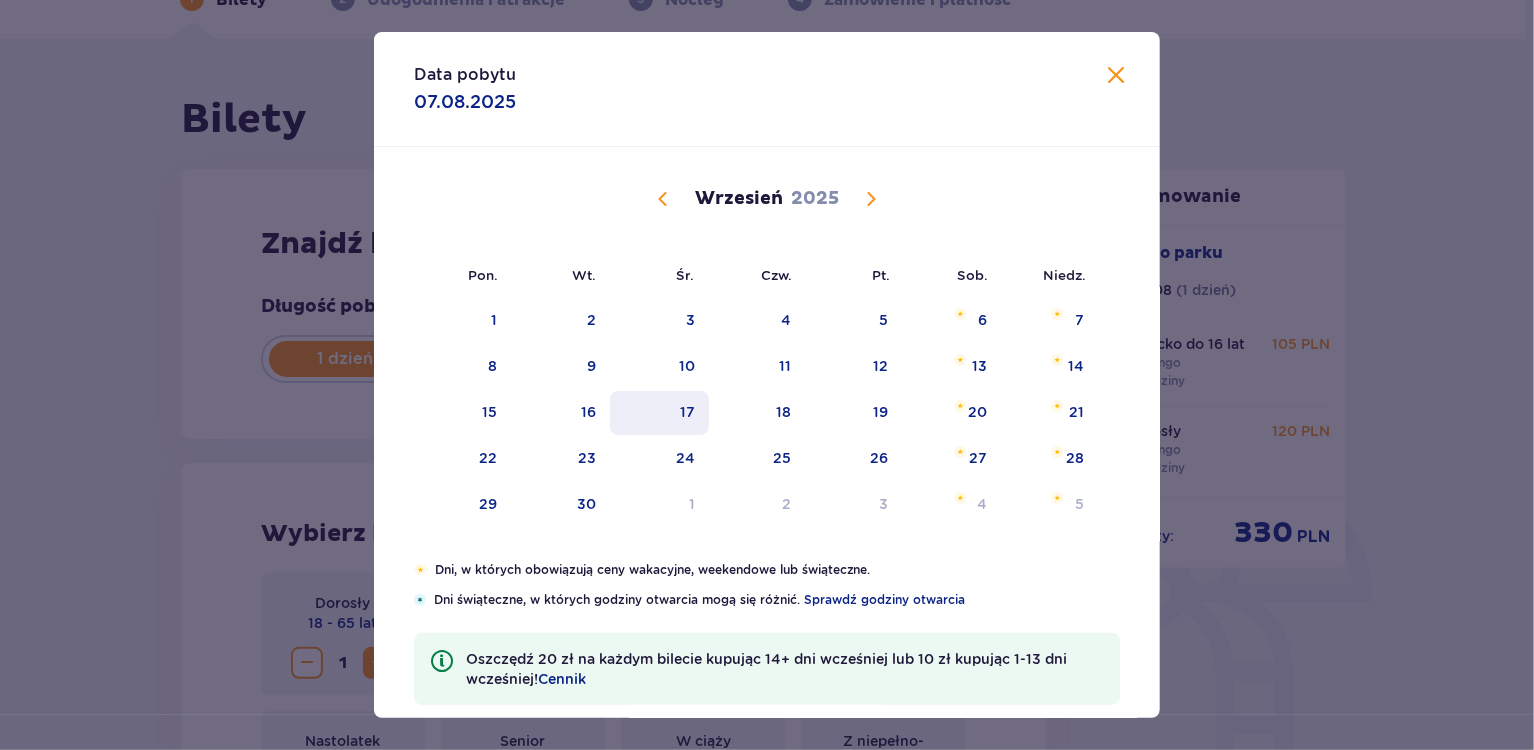click on "17" at bounding box center [687, 412] 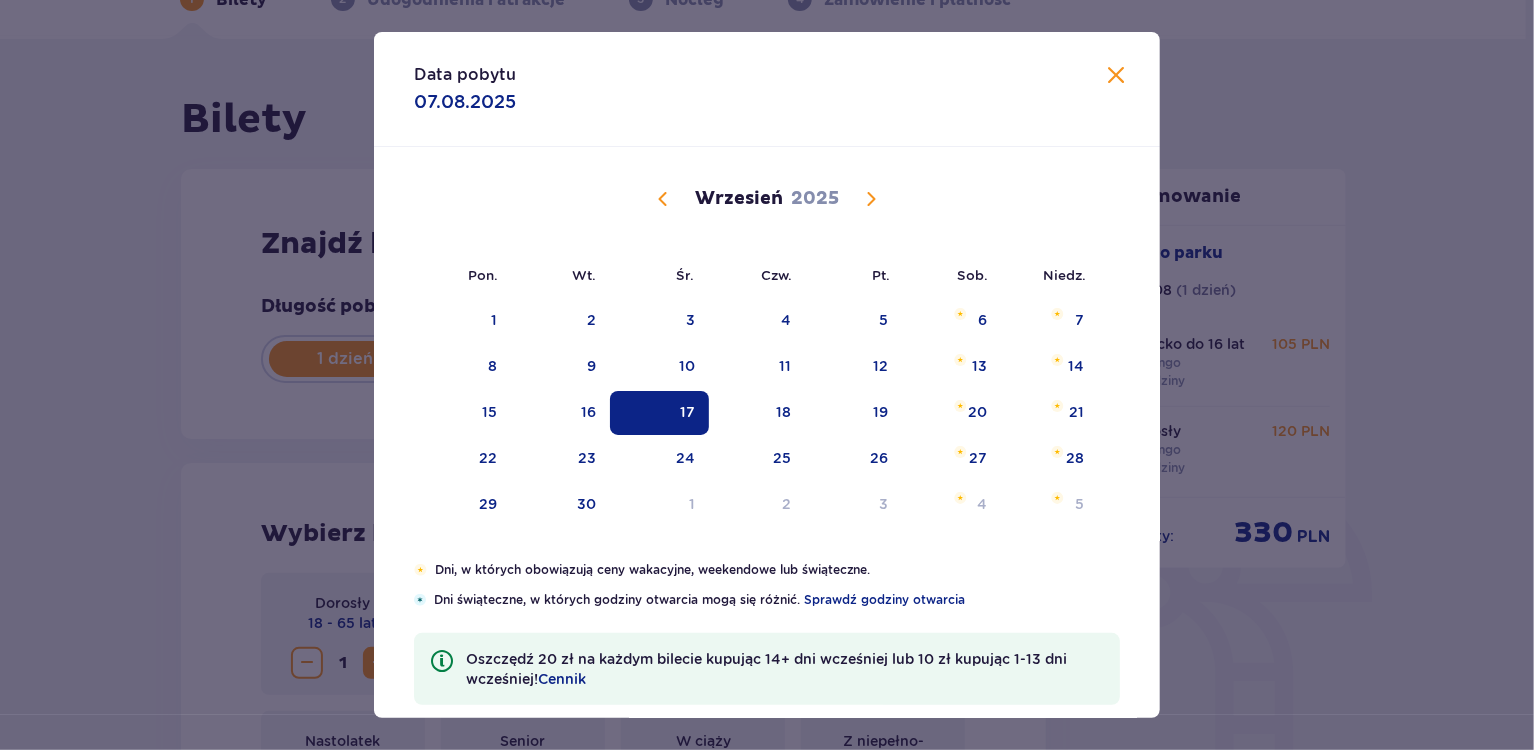type on "[DATE].[YEAR]" 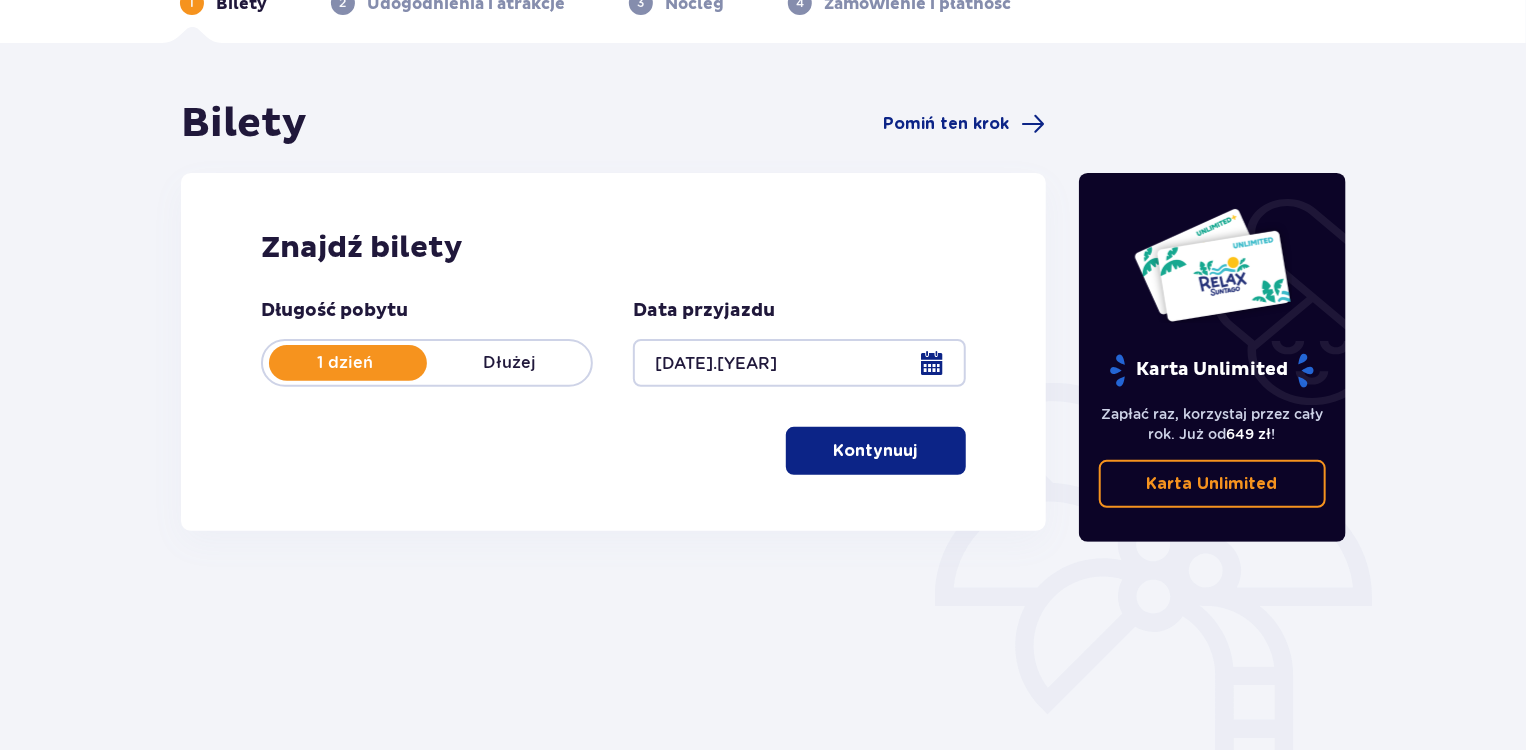 scroll, scrollTop: 117, scrollLeft: 0, axis: vertical 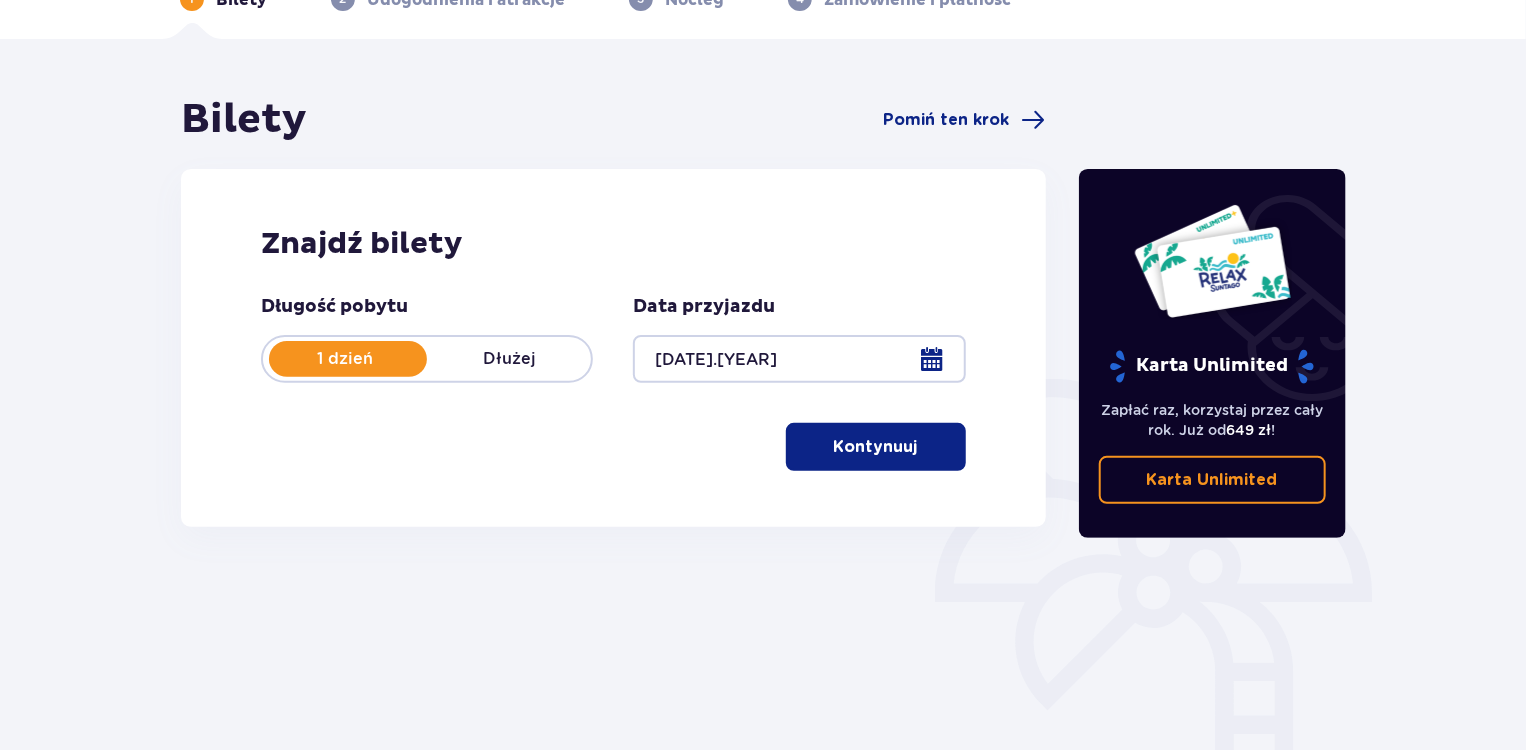 click on "Kontynuuj" at bounding box center (876, 447) 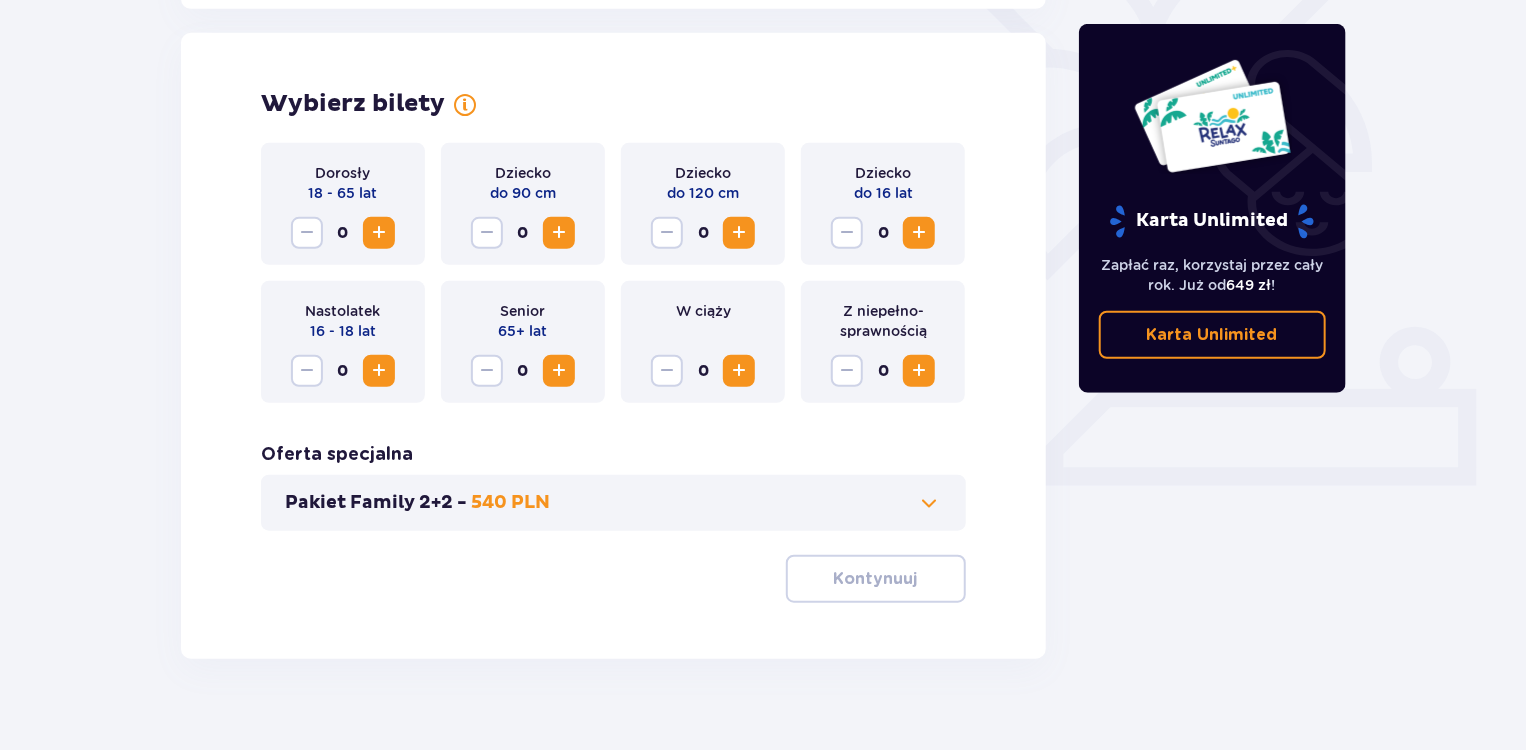 scroll, scrollTop: 556, scrollLeft: 0, axis: vertical 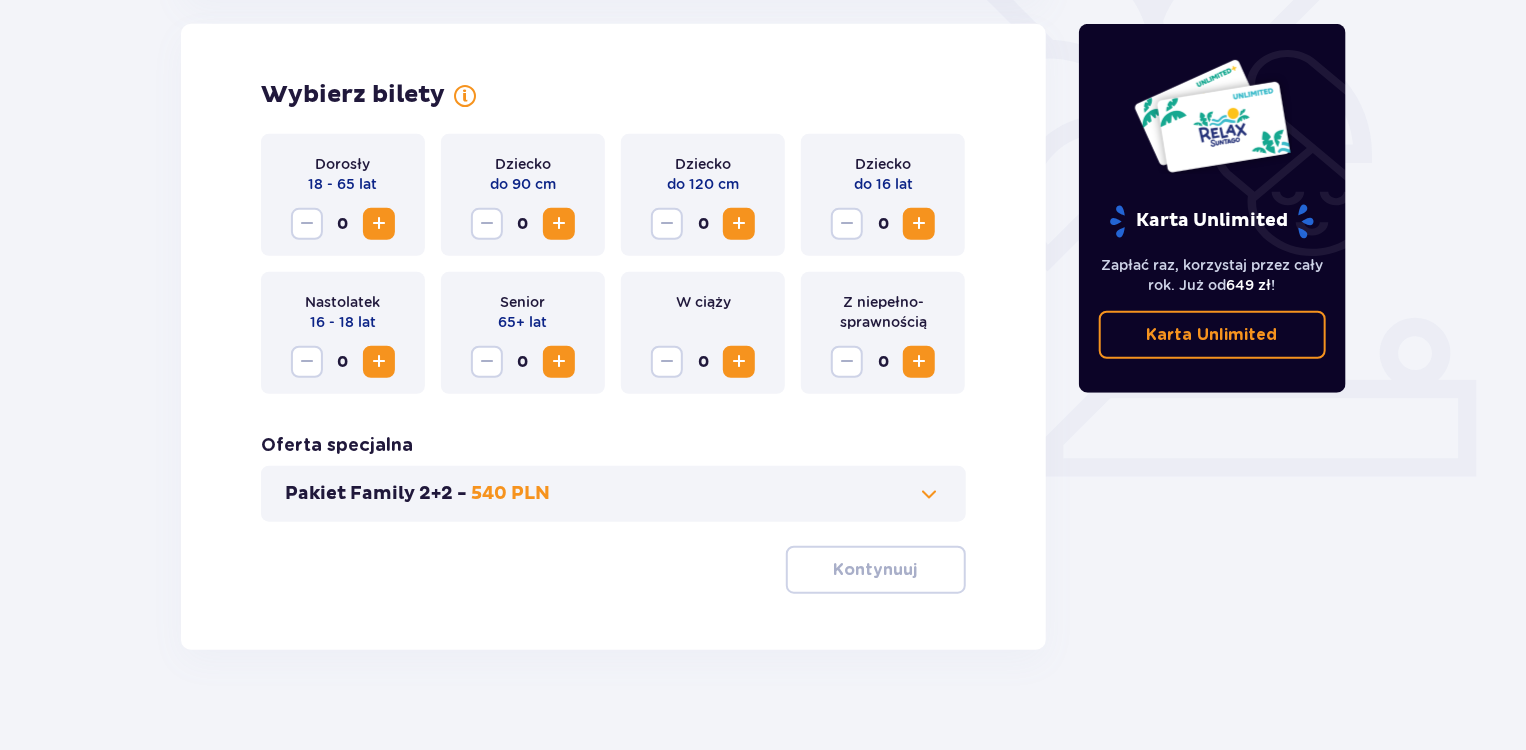 click at bounding box center (379, 224) 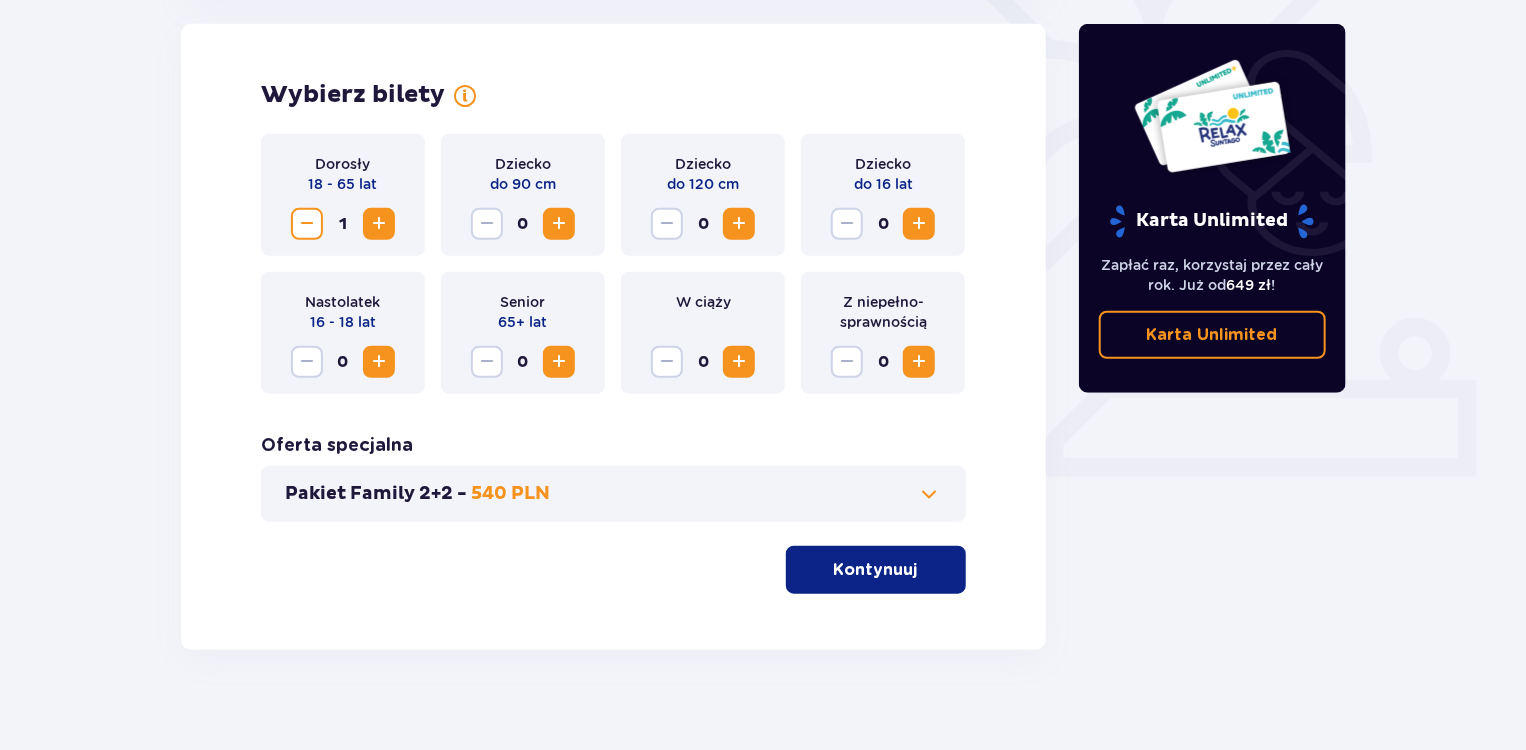 click at bounding box center [919, 224] 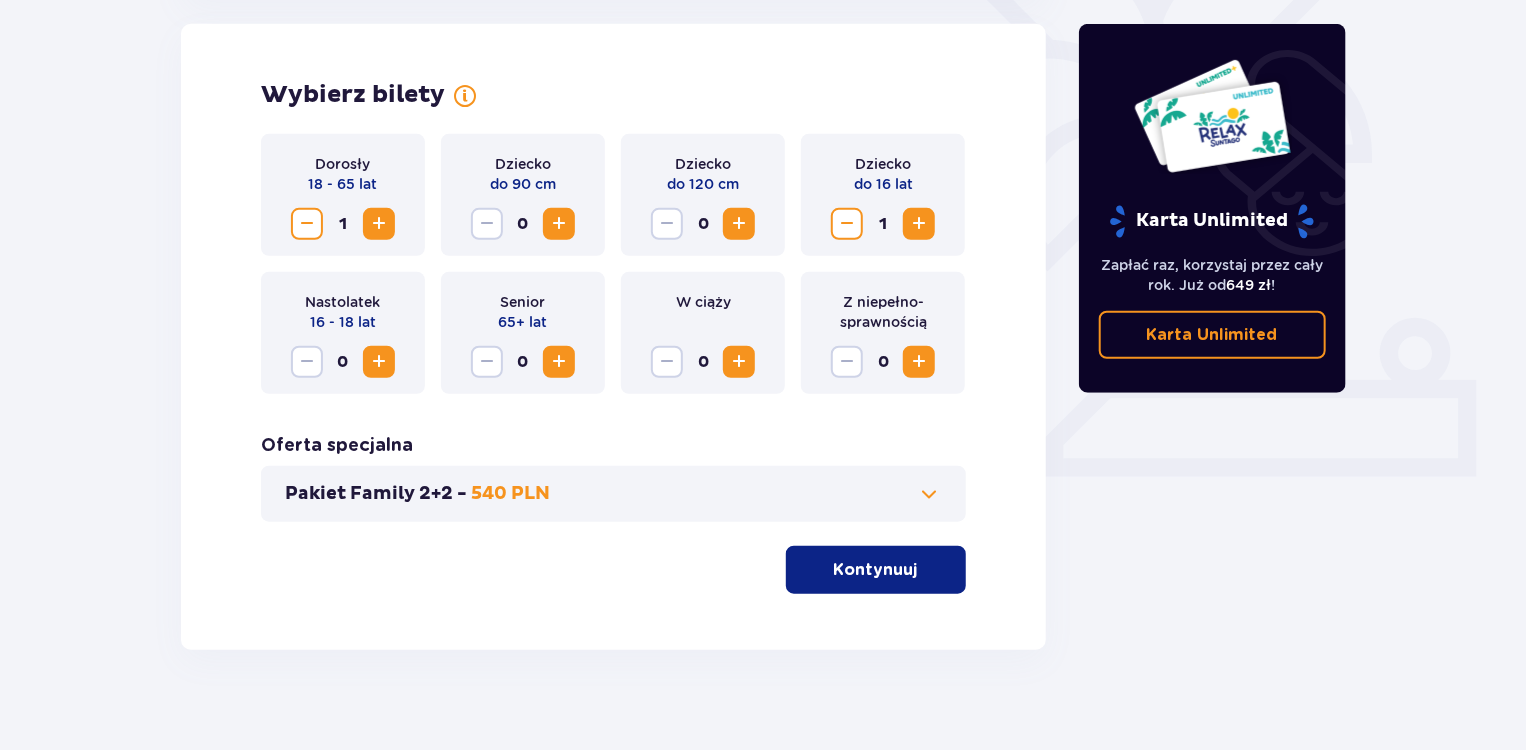 click at bounding box center [919, 224] 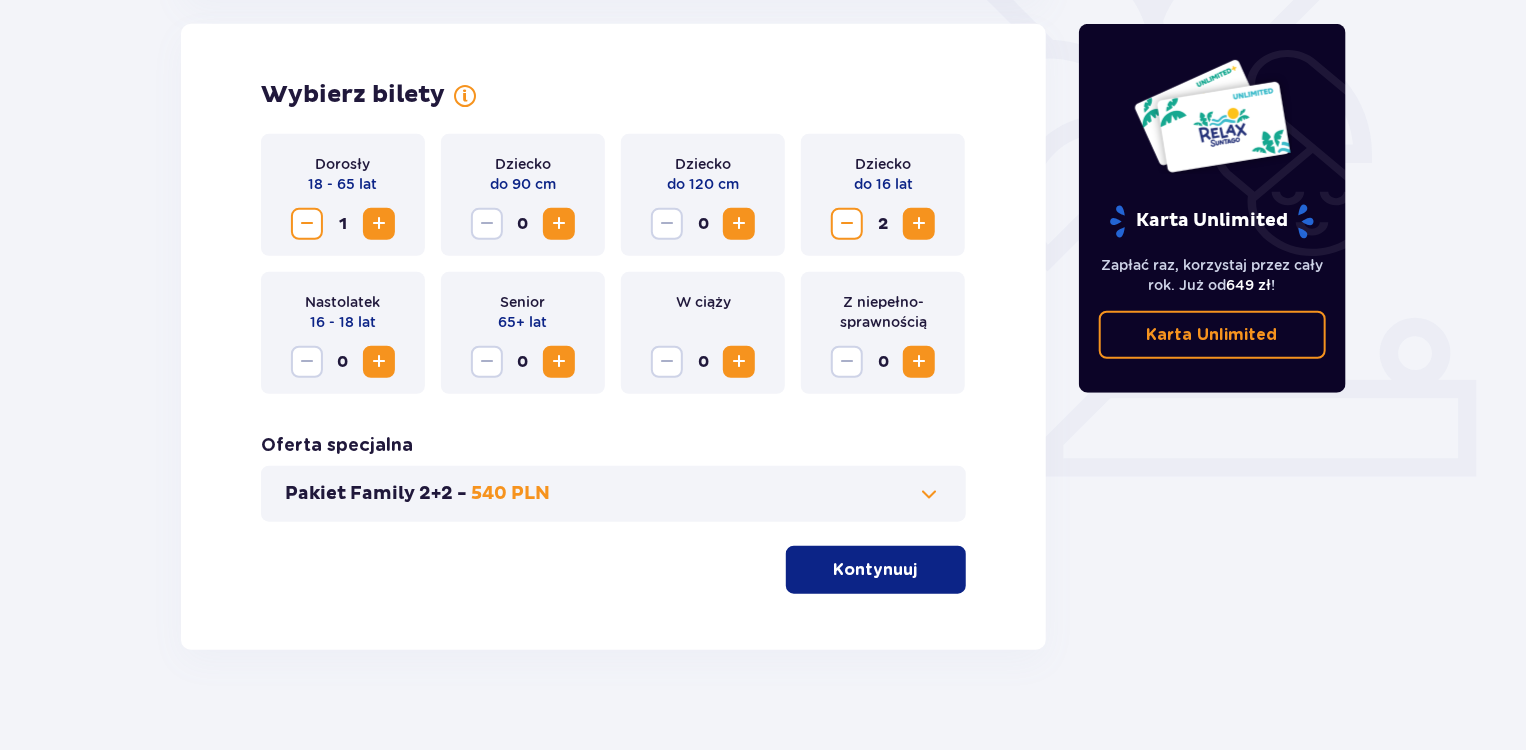 click on "Kontynuuj" at bounding box center [876, 570] 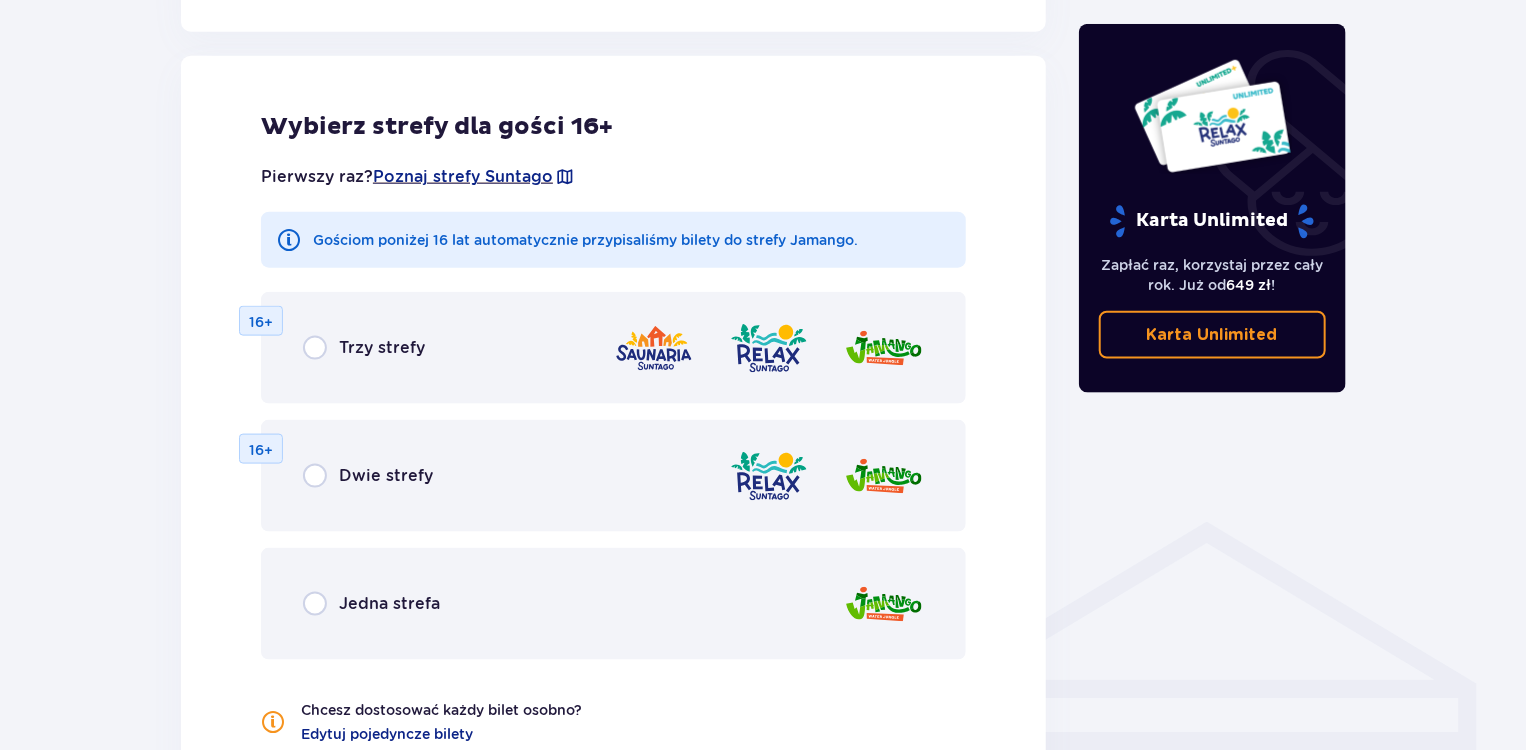 scroll, scrollTop: 1109, scrollLeft: 0, axis: vertical 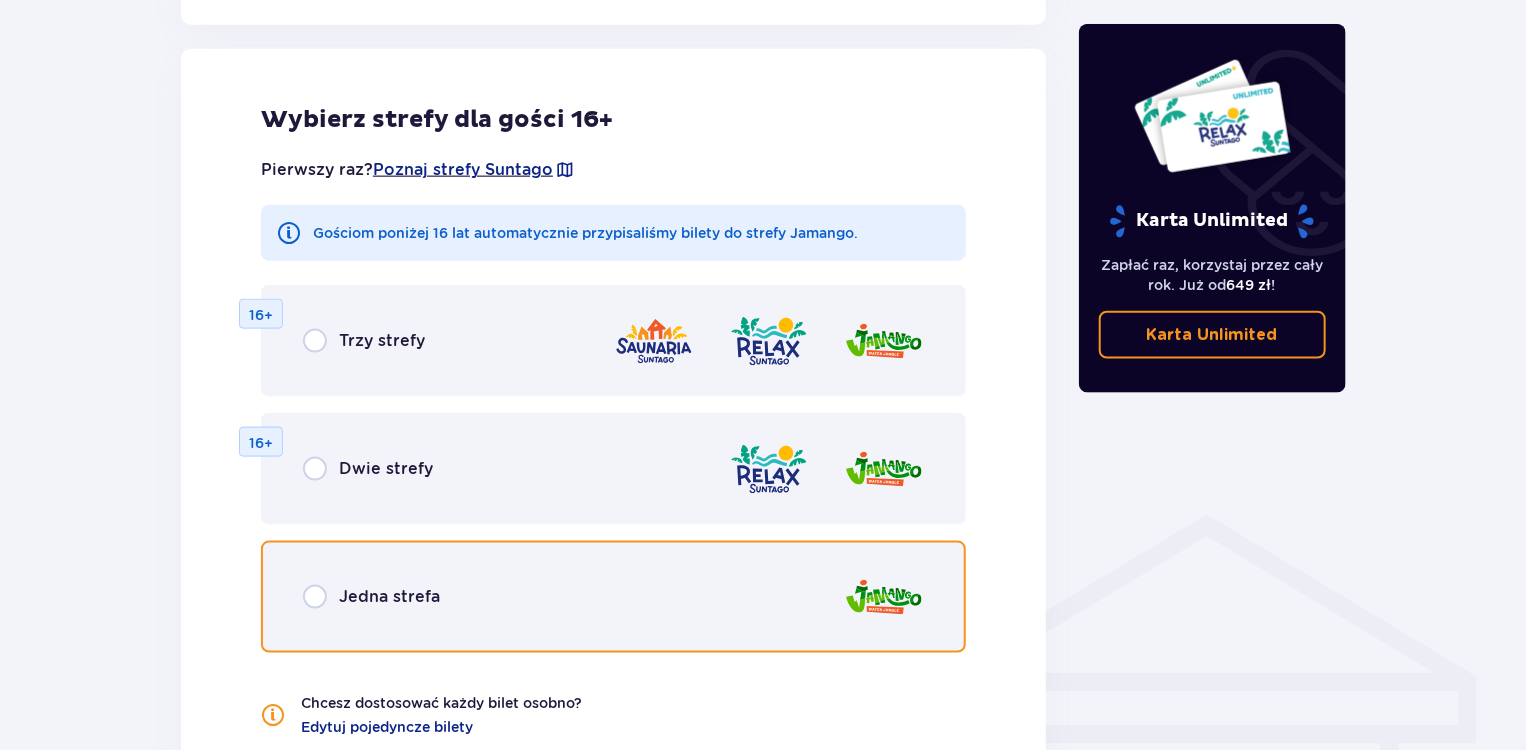 click at bounding box center [315, 597] 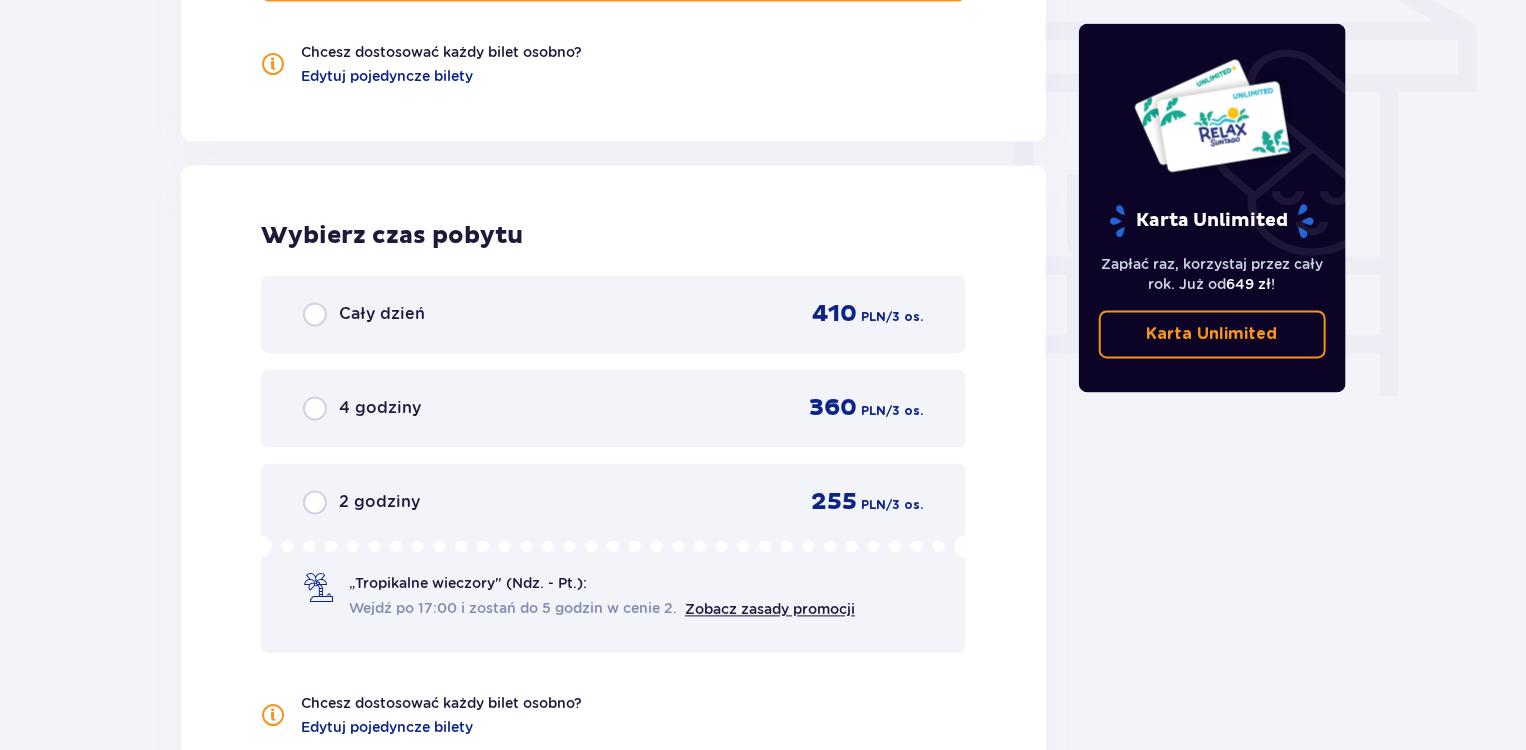 scroll, scrollTop: 1877, scrollLeft: 0, axis: vertical 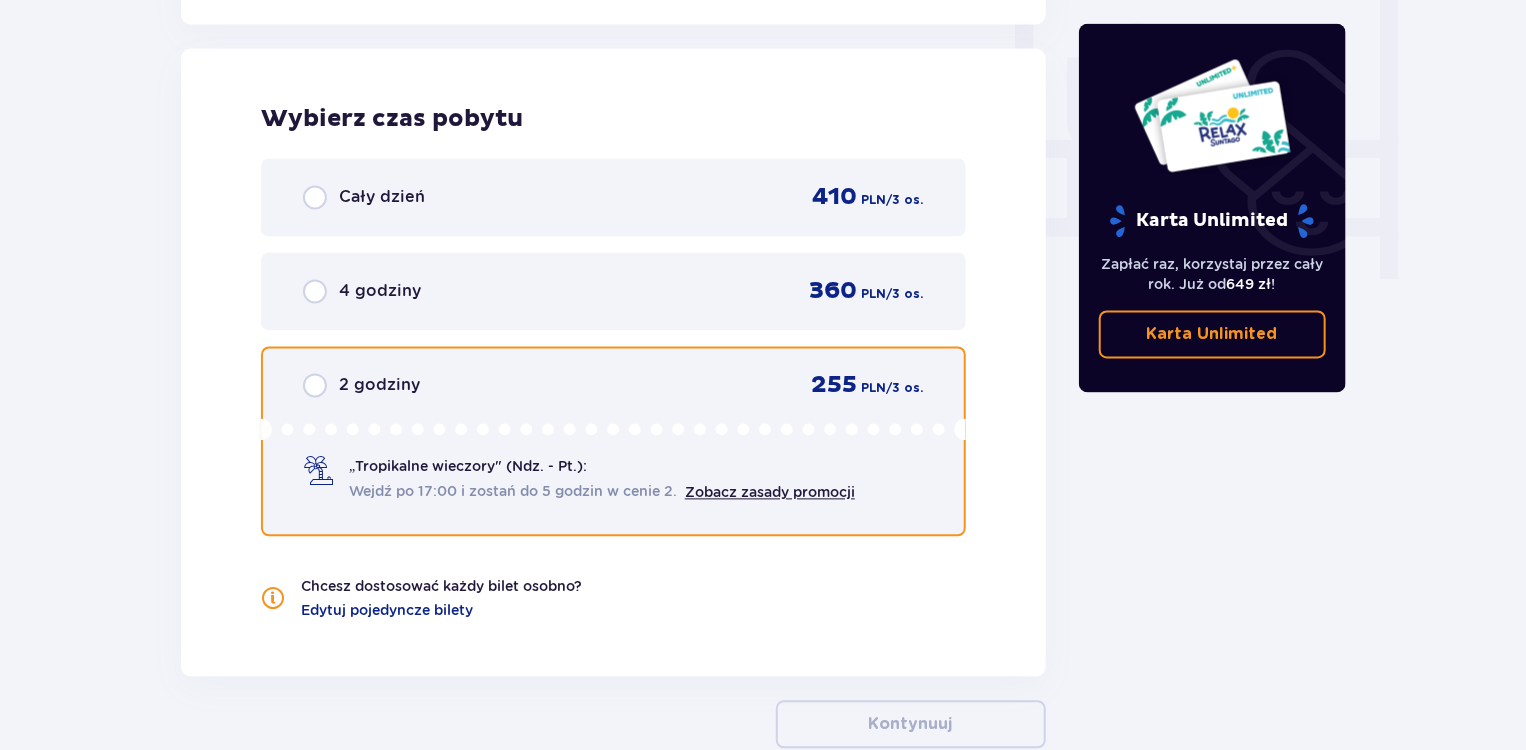 click at bounding box center [315, 386] 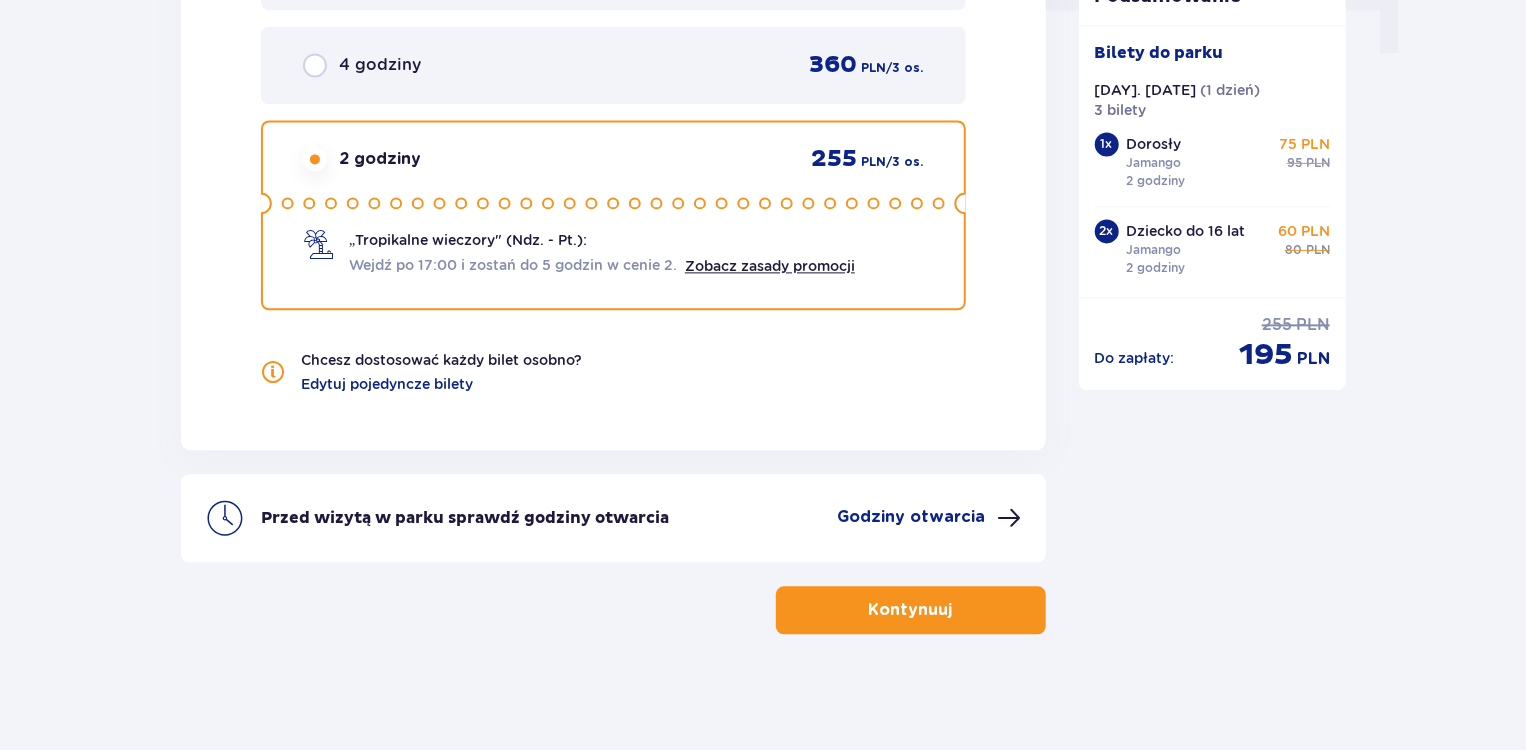 scroll, scrollTop: 2105, scrollLeft: 0, axis: vertical 